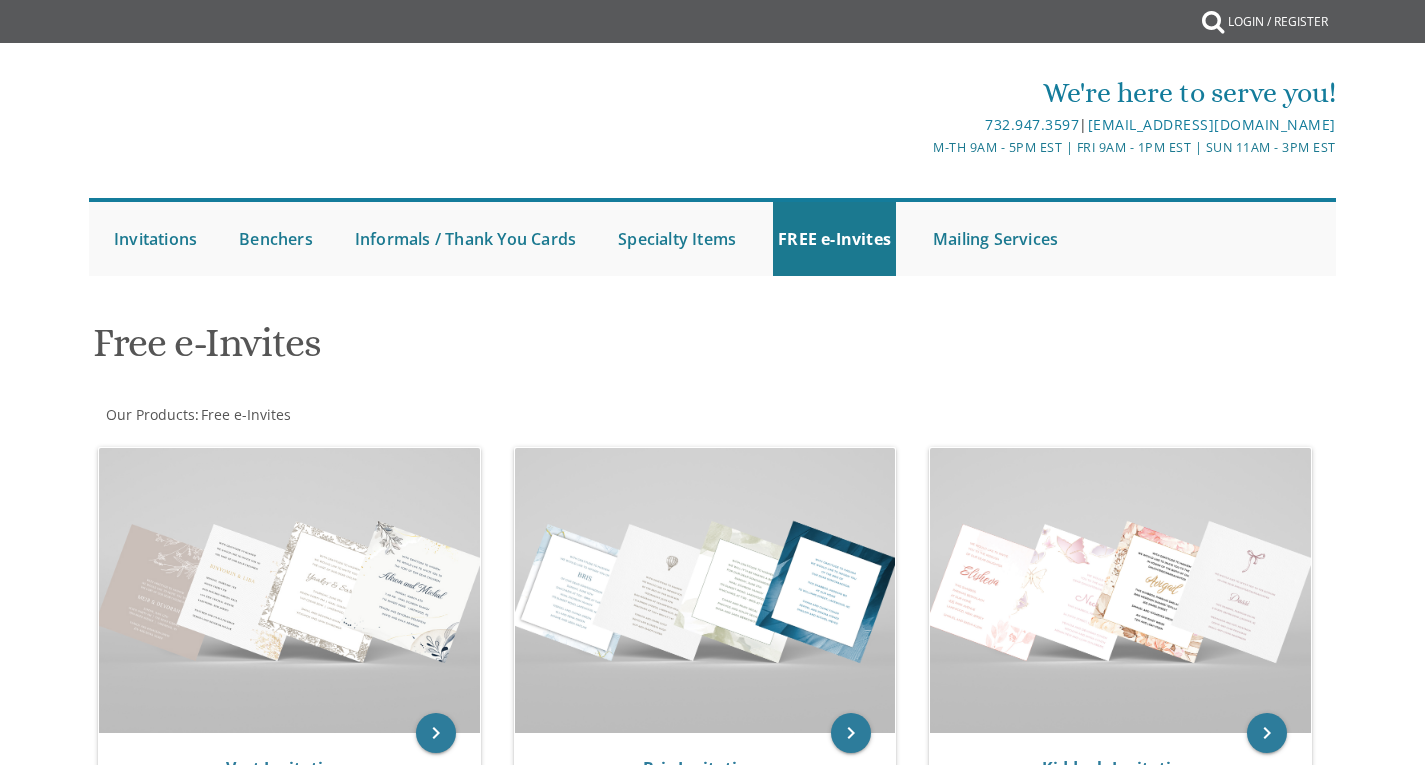 scroll, scrollTop: 0, scrollLeft: 0, axis: both 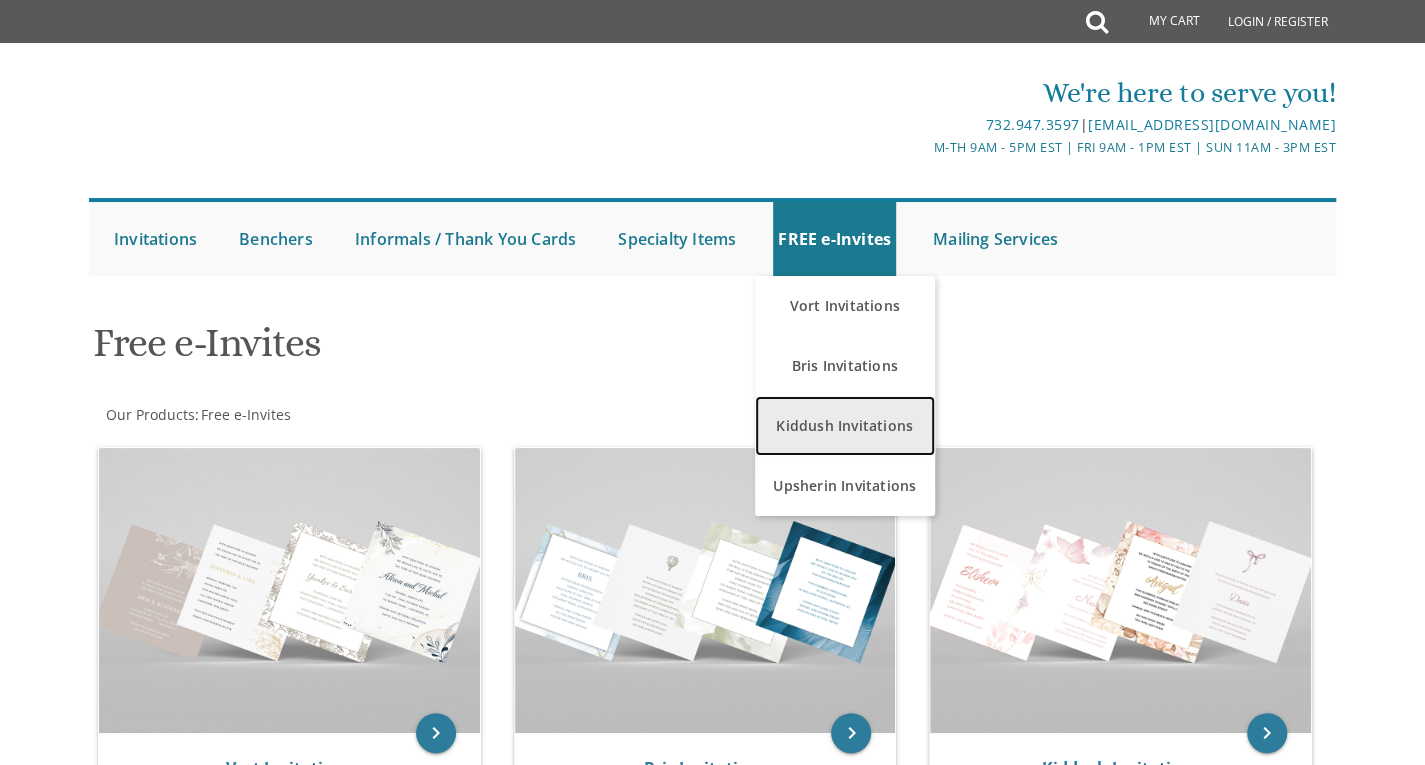 click on "Kiddush Invitations" at bounding box center (845, 426) 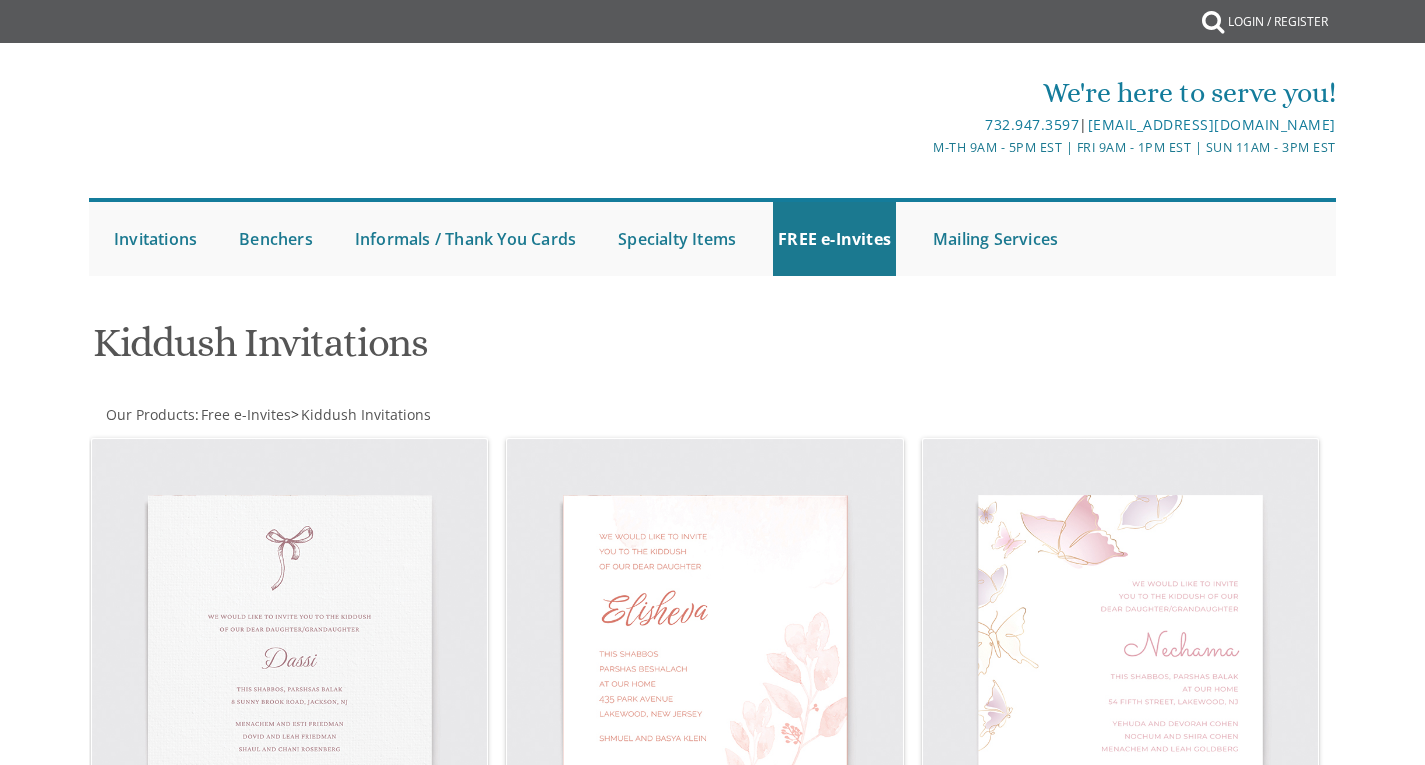 scroll, scrollTop: 0, scrollLeft: 0, axis: both 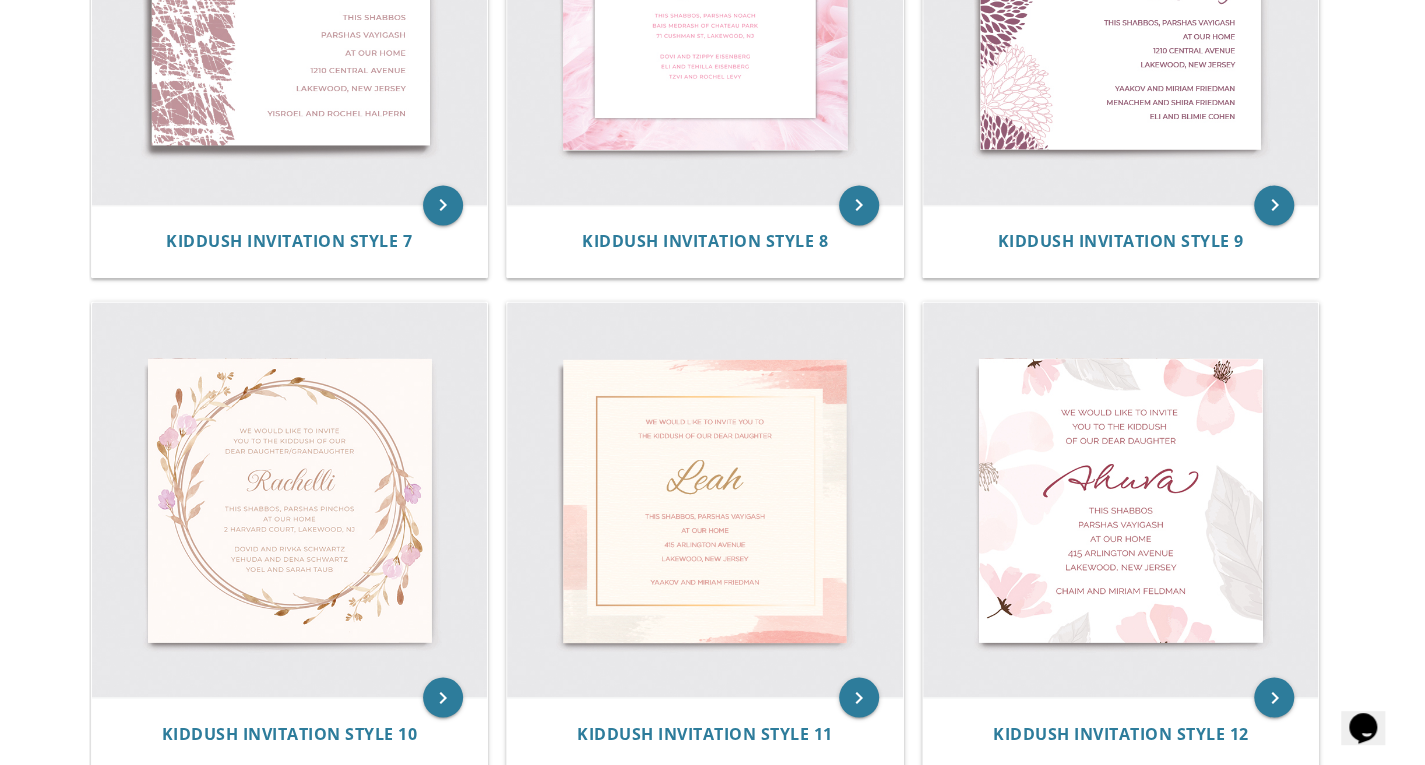 drag, startPoint x: 1436, startPoint y: 162, endPoint x: 1439, endPoint y: 553, distance: 391.0115 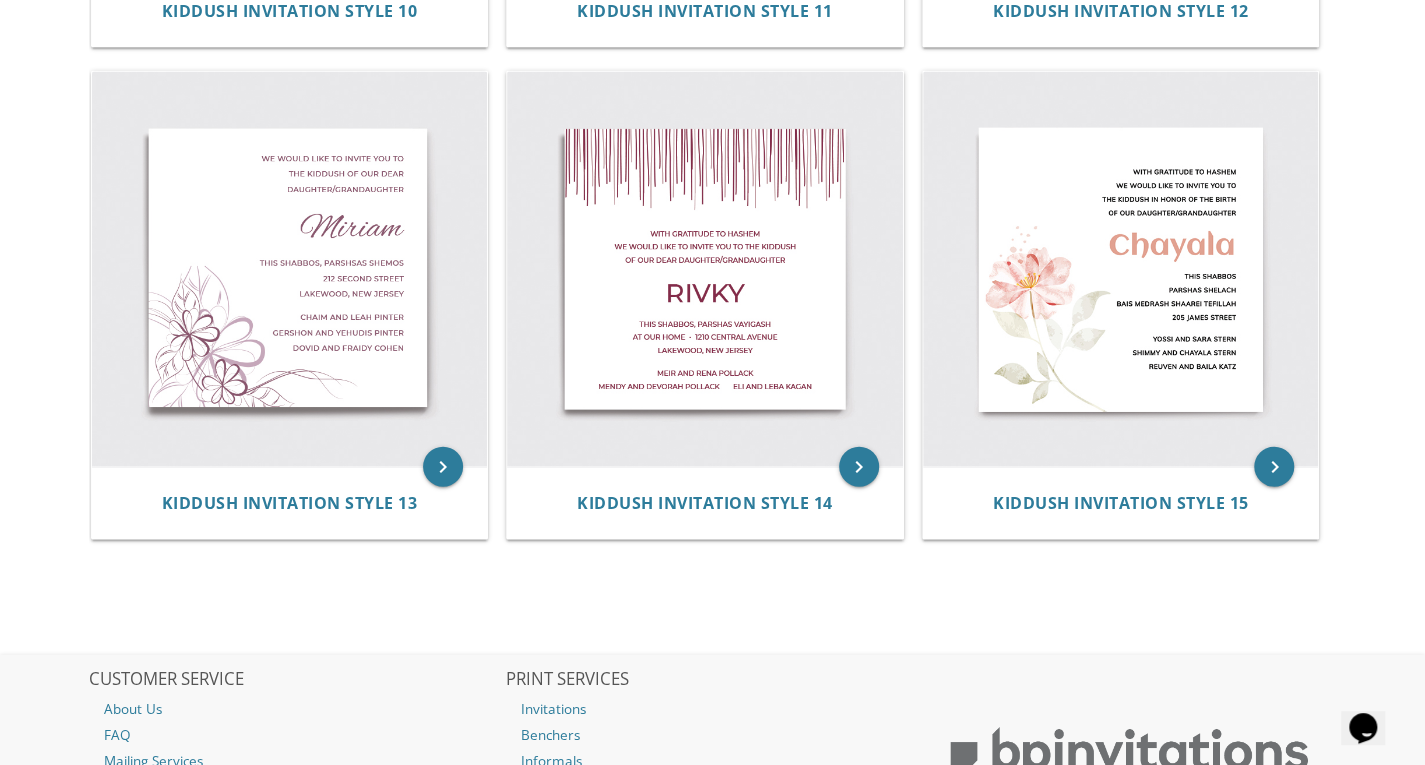 scroll, scrollTop: 2341, scrollLeft: 0, axis: vertical 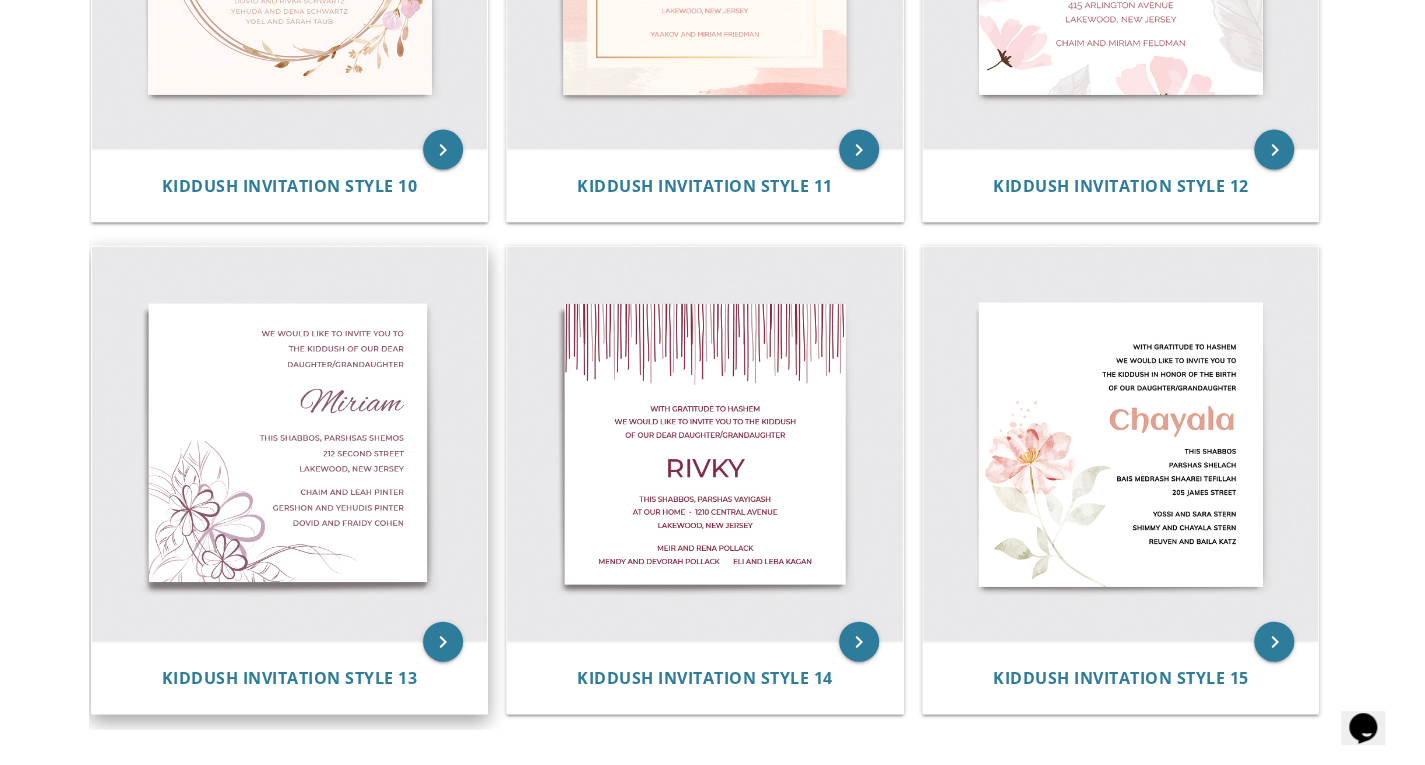 click at bounding box center [290, 445] 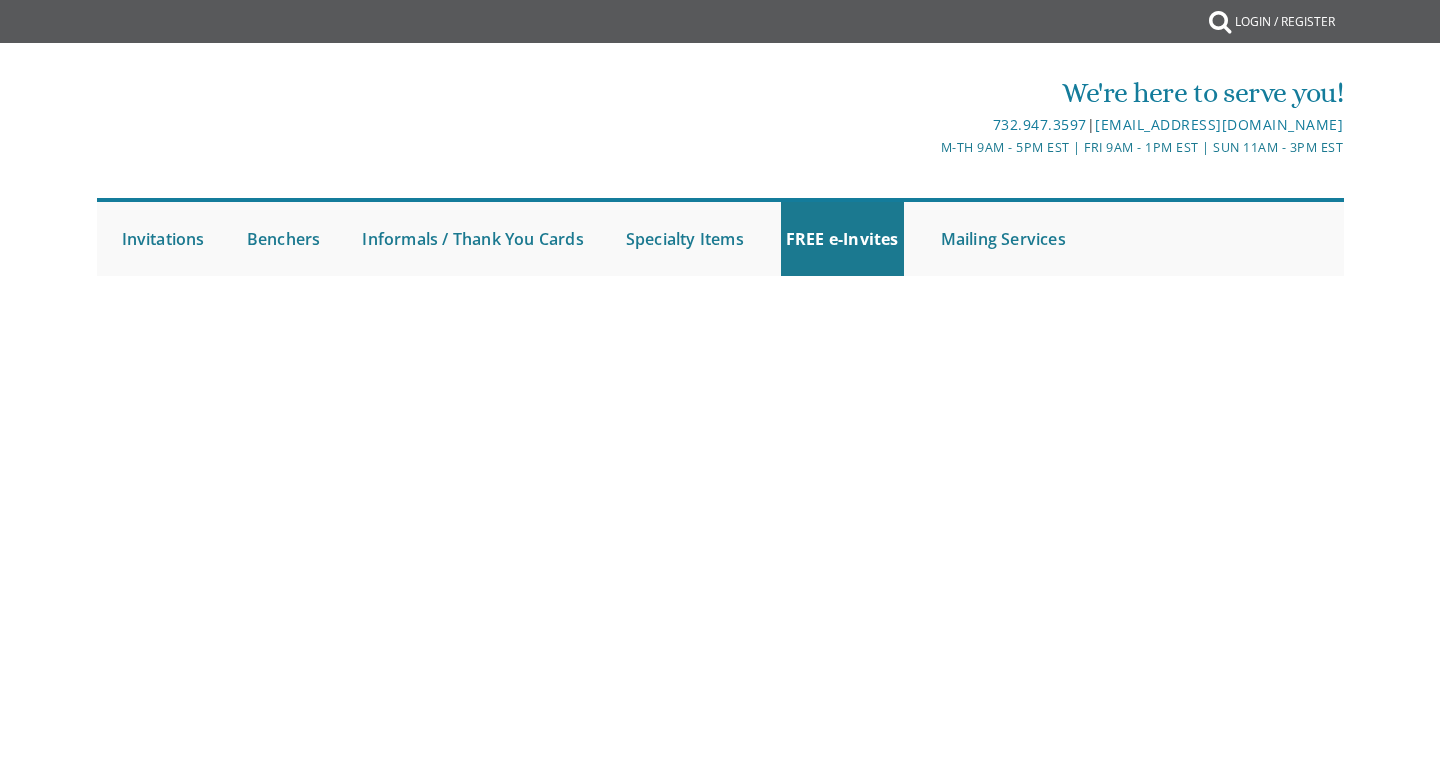 scroll, scrollTop: 0, scrollLeft: 0, axis: both 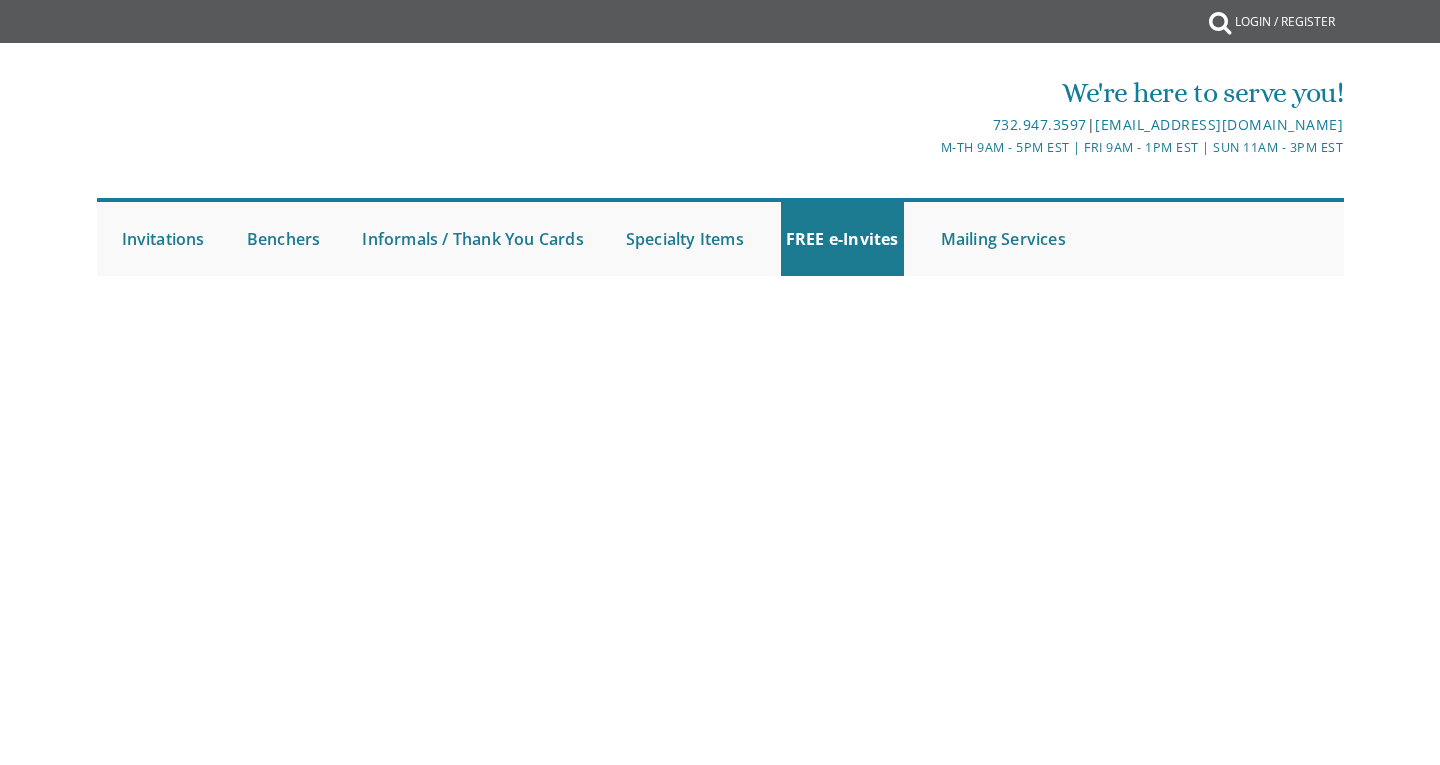 click on "We're here to serve you!
732.947.3597  |  invitations@bpprintgroup.com
M-Th 9am - 5pm EST   |   Fri 9am - 1pm EST   |   Sun 11am - 3pm EST
Submit
Invitations
Weddings
Bar Mitzvah
Bat Mitzvah
Wedding Minis
Kiddush Minis
FREE e-Invites
Benchers
Judaica Collection
Cardstock Collection
Design Collection
Cardstock Mincha Maariv Collection" at bounding box center (720, 169) 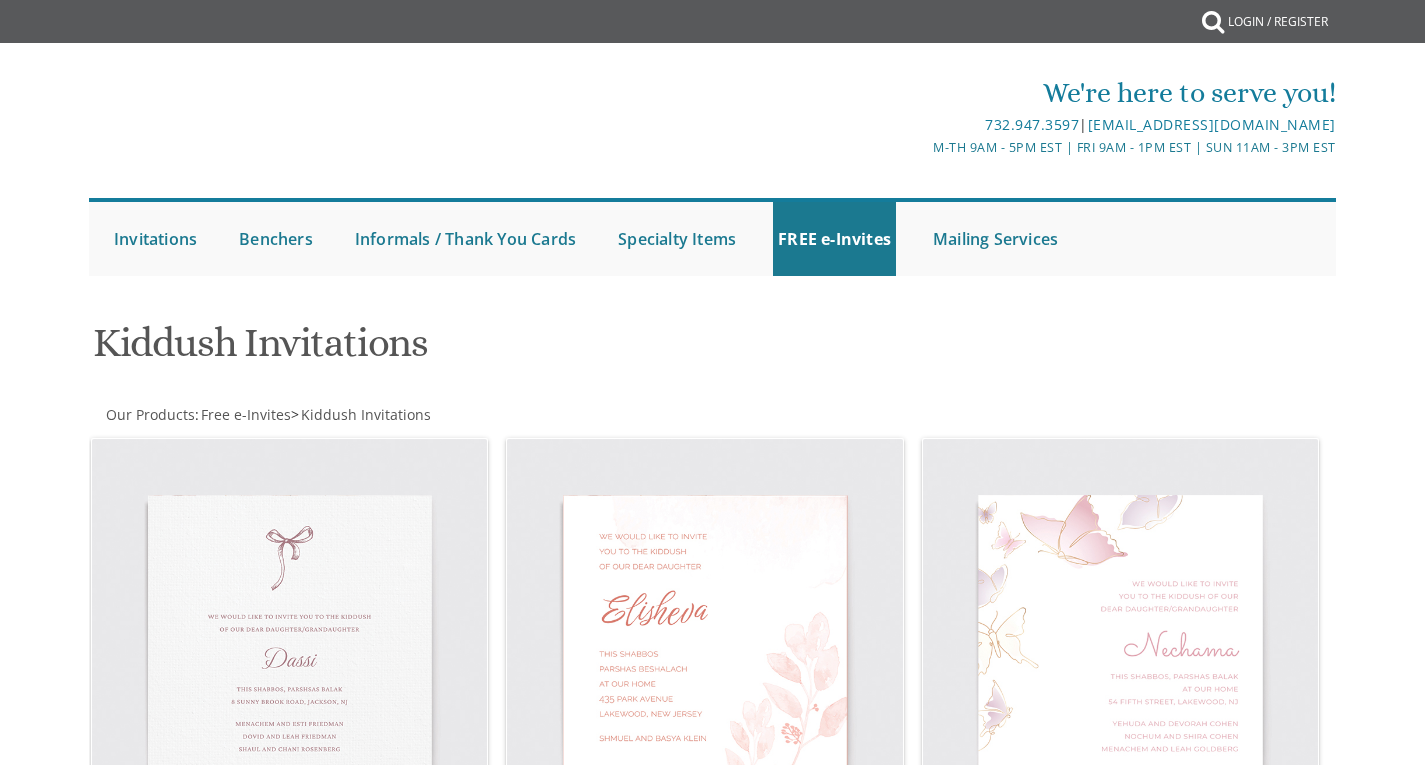 scroll, scrollTop: 634, scrollLeft: 0, axis: vertical 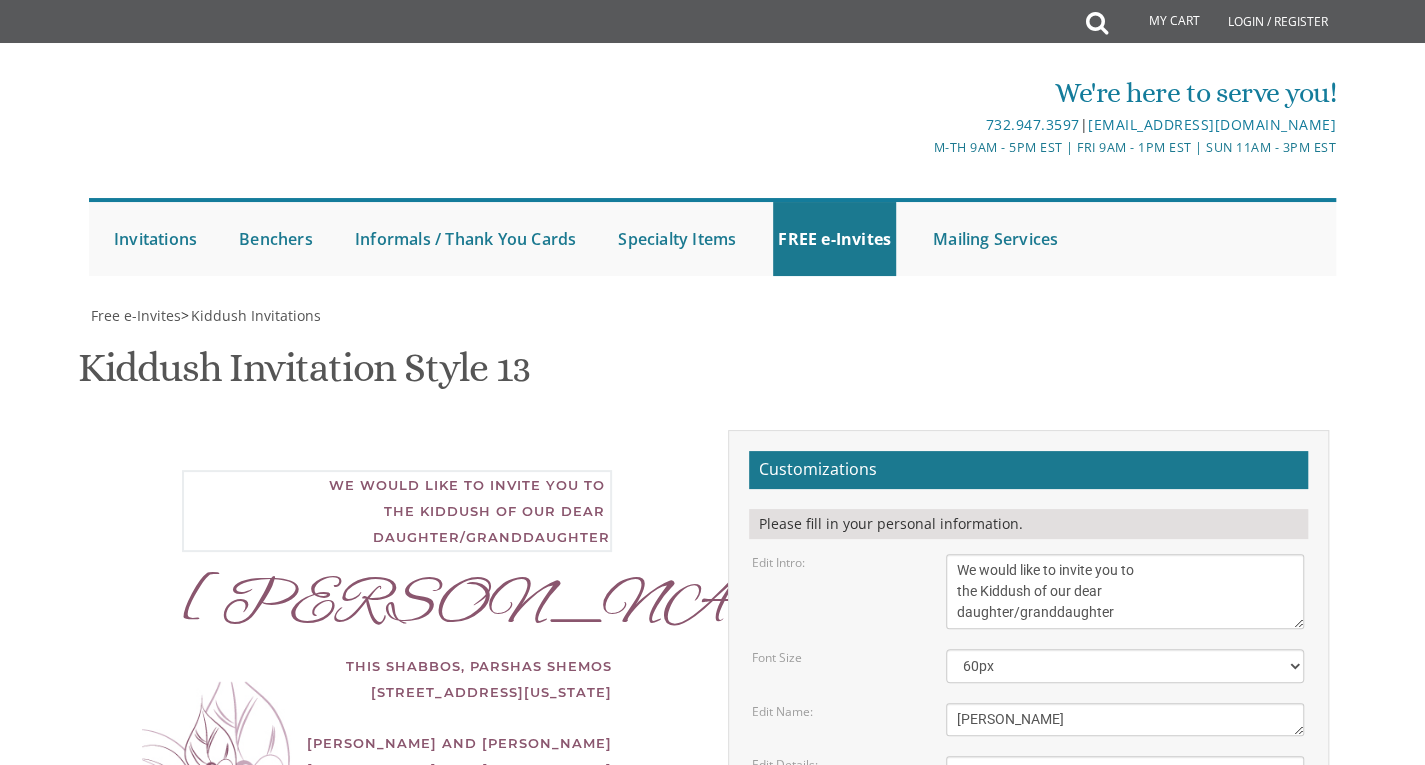 drag, startPoint x: 1120, startPoint y: 308, endPoint x: 930, endPoint y: 236, distance: 203.18465 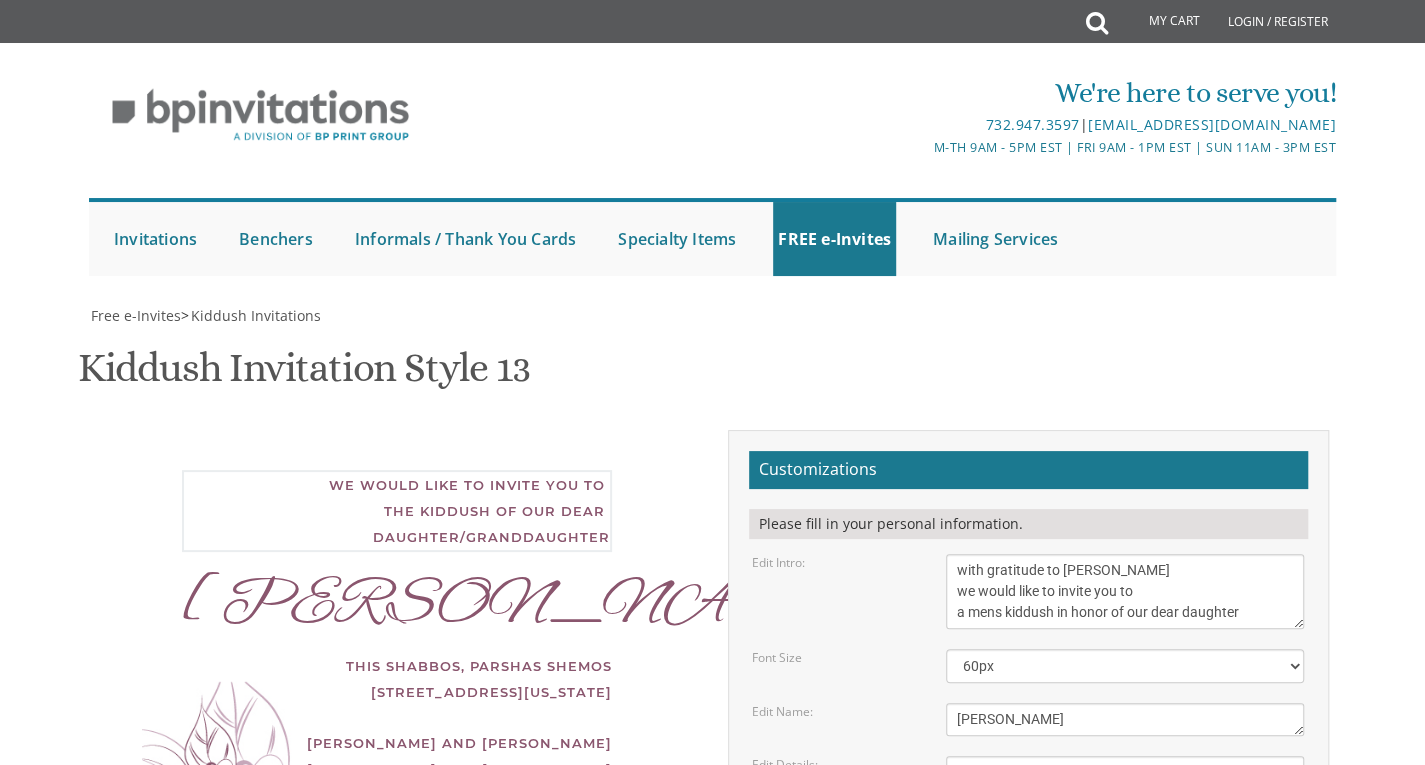 type on "with gratitude to hashem yisborach
we would like to invite you to
a mens kiddush in honor of our dear daughter" 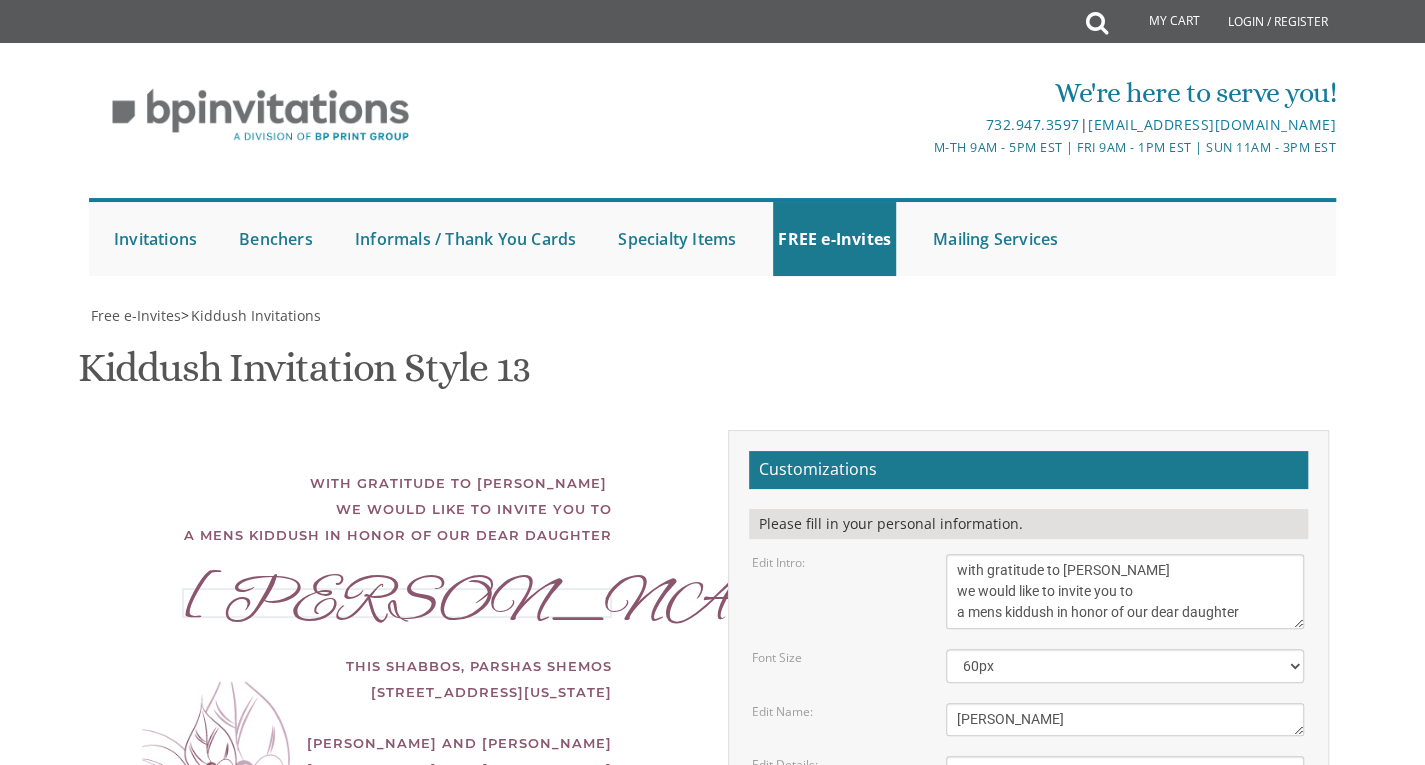 click on "Miriam" at bounding box center [1125, 719] 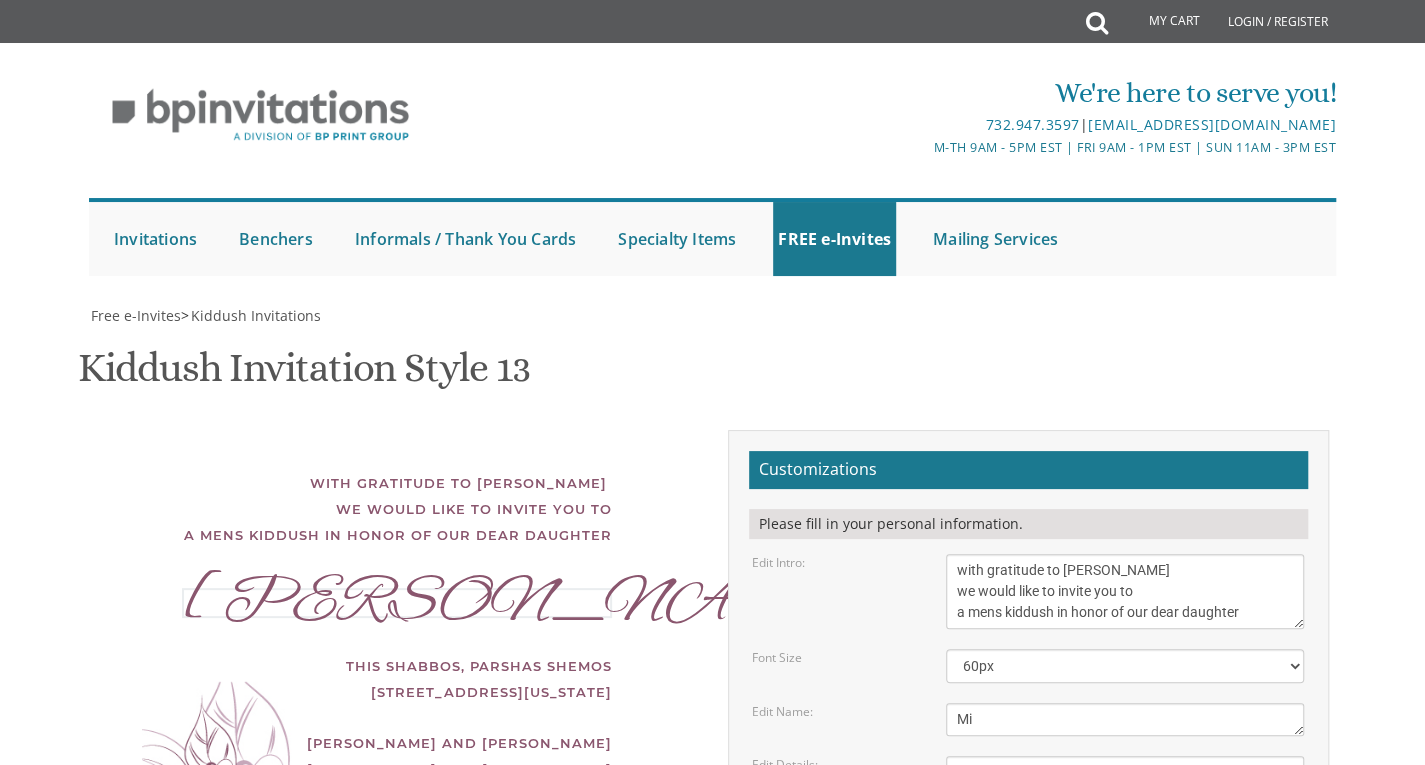 type on "M" 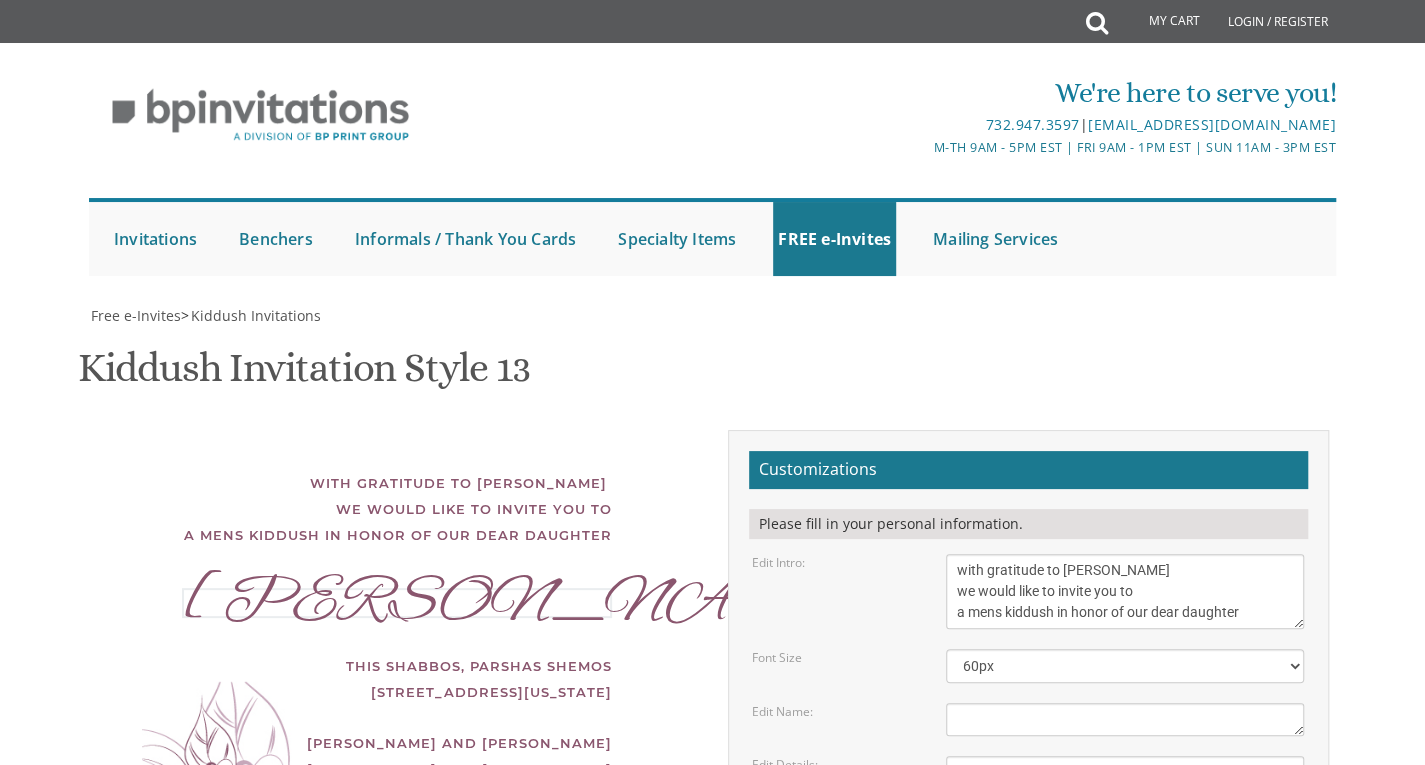 type 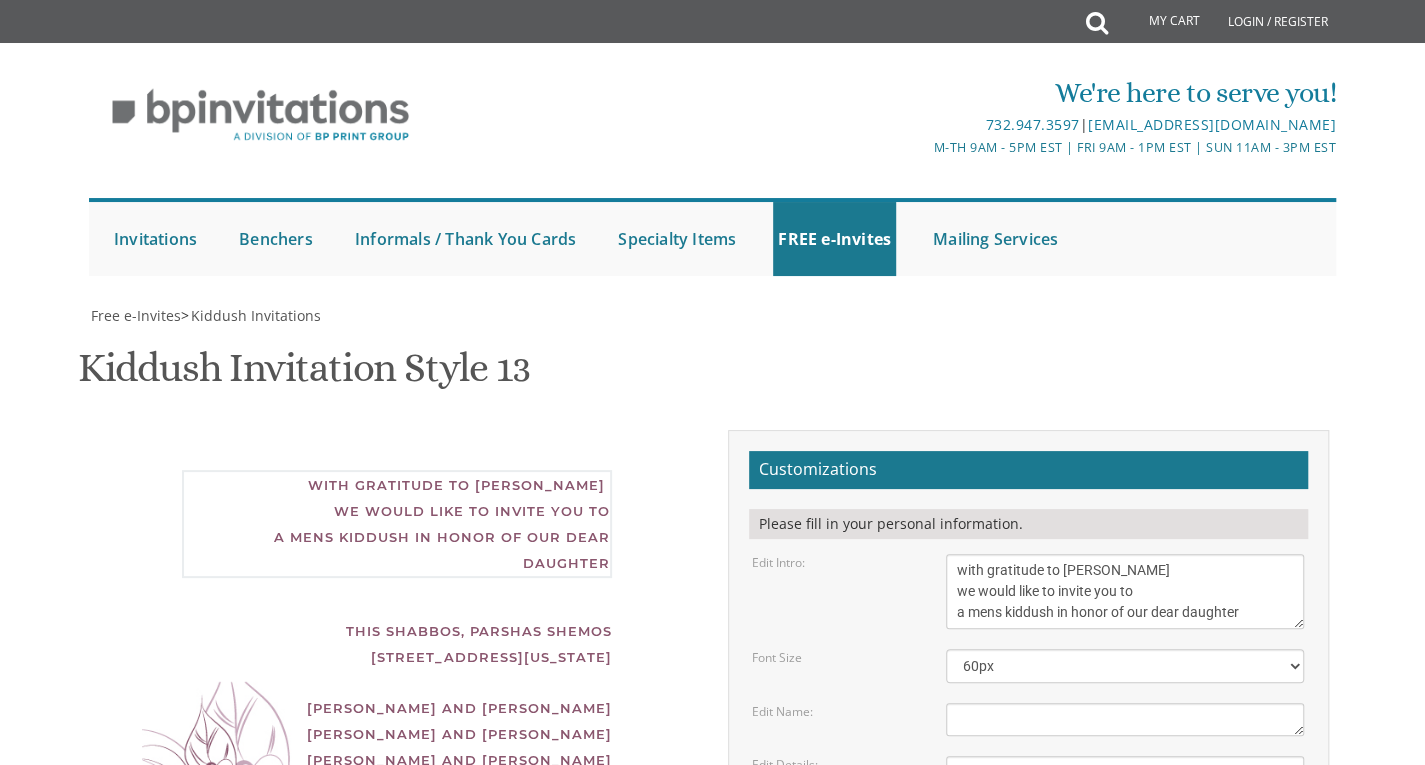click on "We would like to invite you to
the Kiddush of our dear
daughter/granddaughter" at bounding box center (1125, 591) 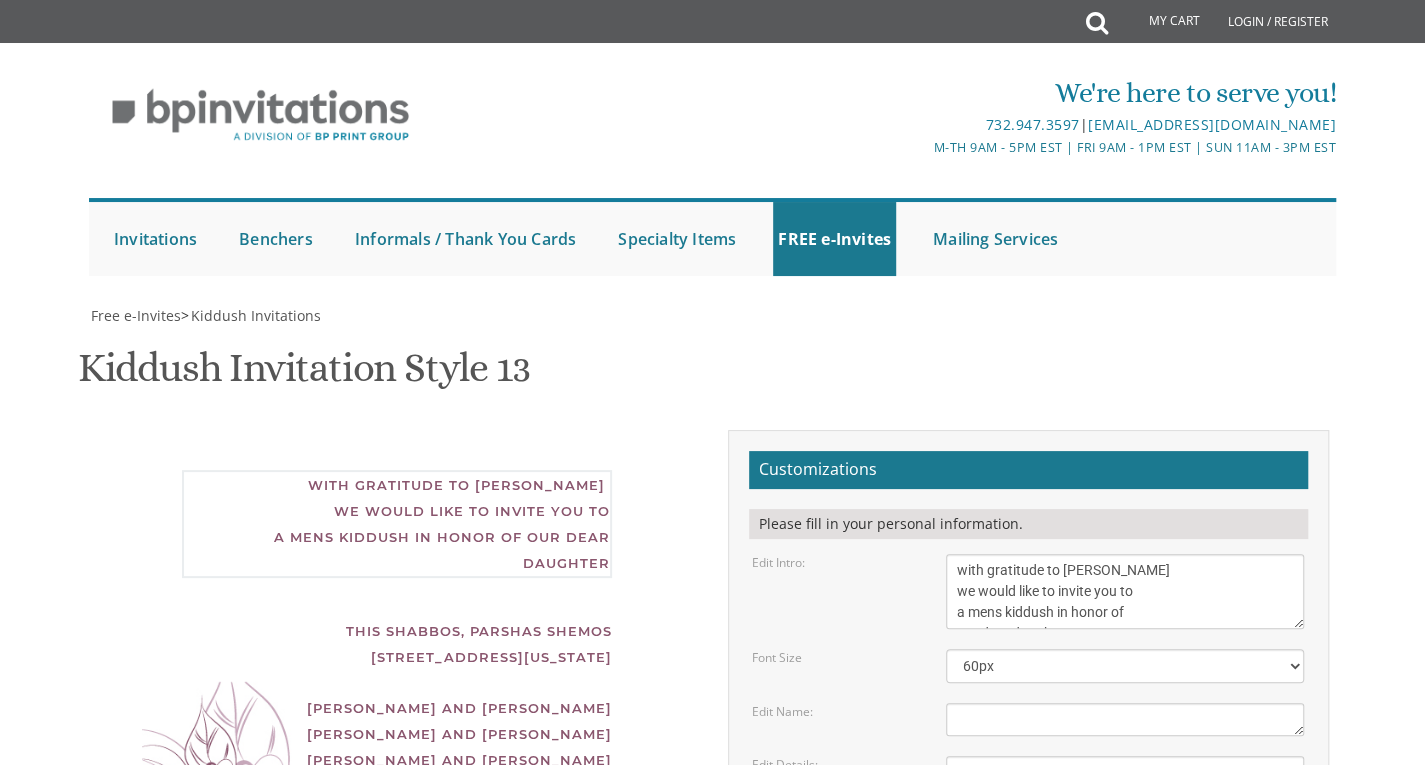 scroll, scrollTop: 14, scrollLeft: 0, axis: vertical 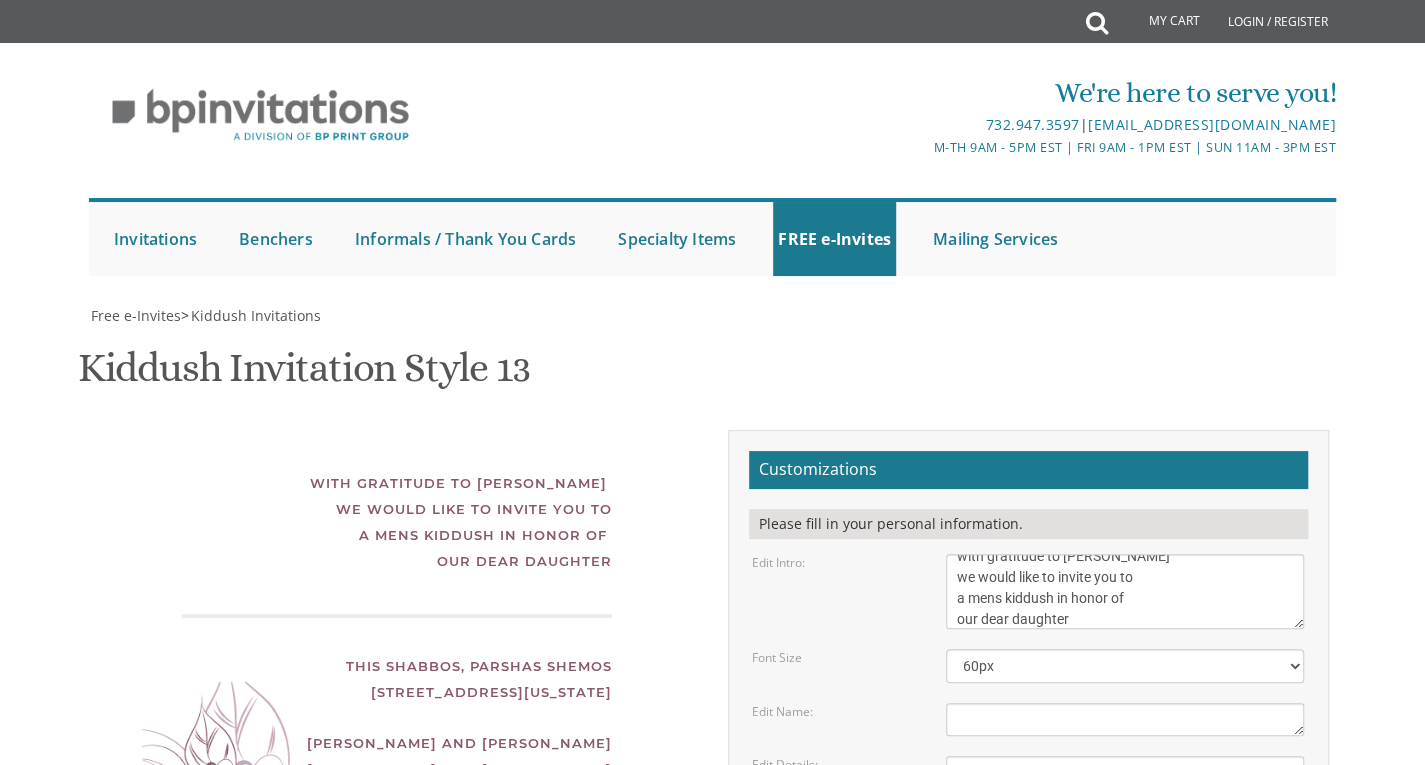 click on "Miriam" at bounding box center [1125, 719] 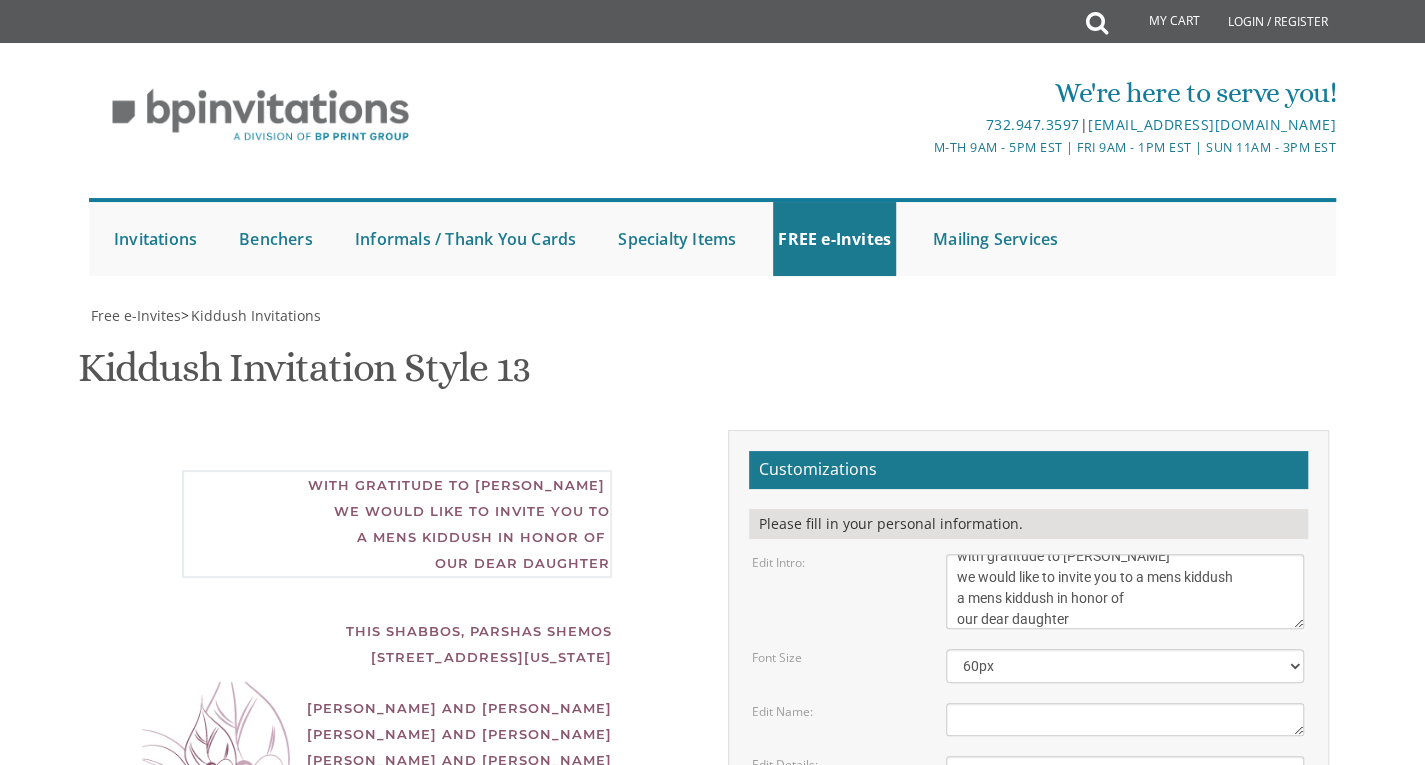 click on "We would like to invite you to
the Kiddush of our dear
daughter/granddaughter" at bounding box center (1125, 591) 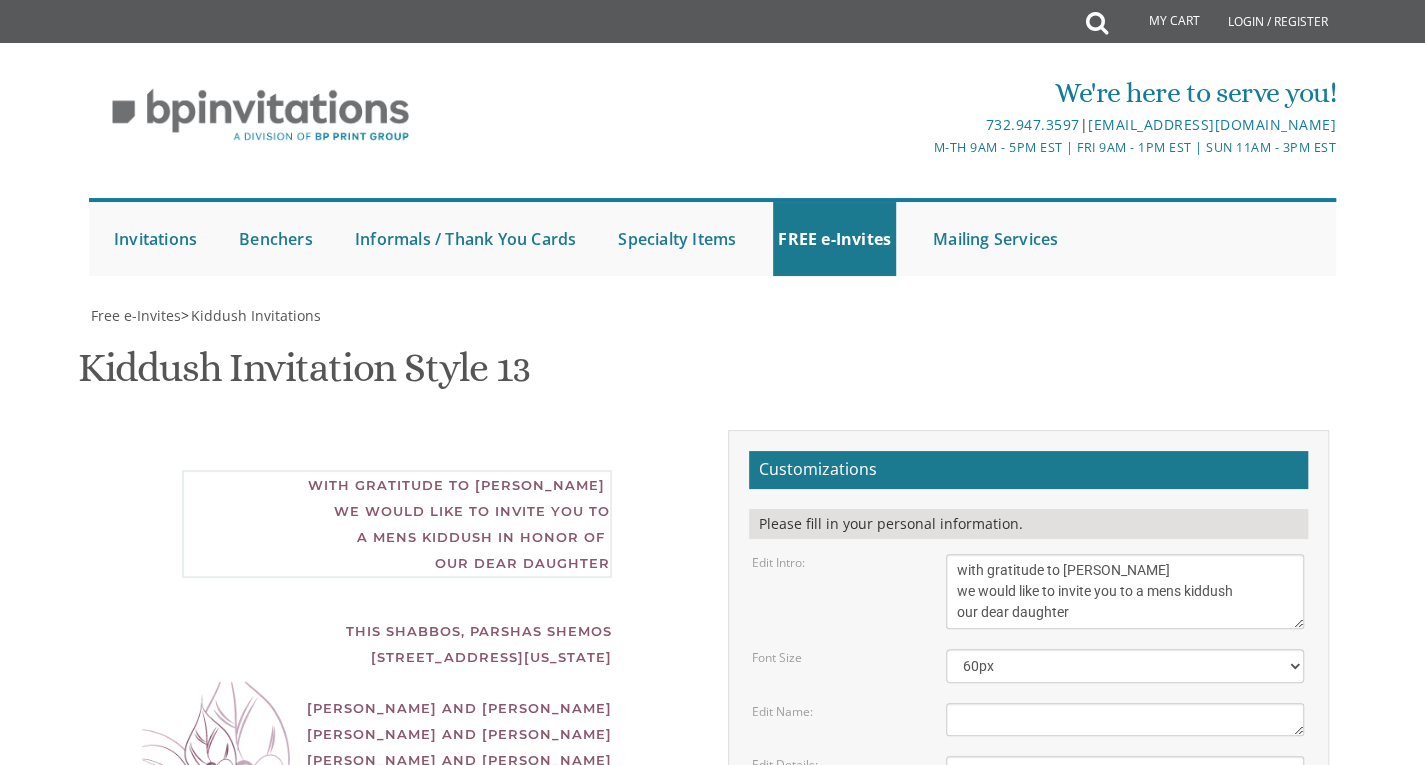 scroll, scrollTop: 0, scrollLeft: 0, axis: both 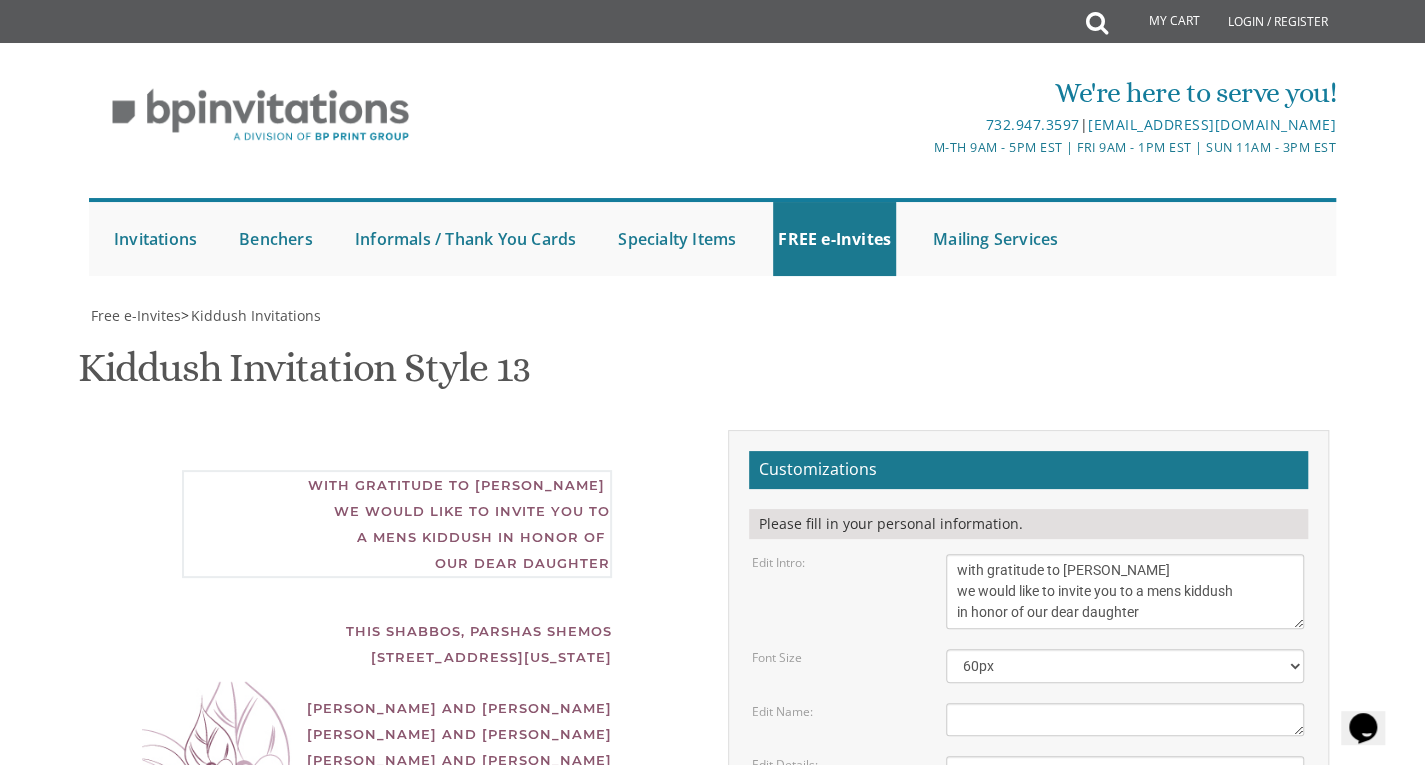 type on "with gratitude to hashem yisborach
we would like to invite you to a mens kiddush
in honor of our dear daughter" 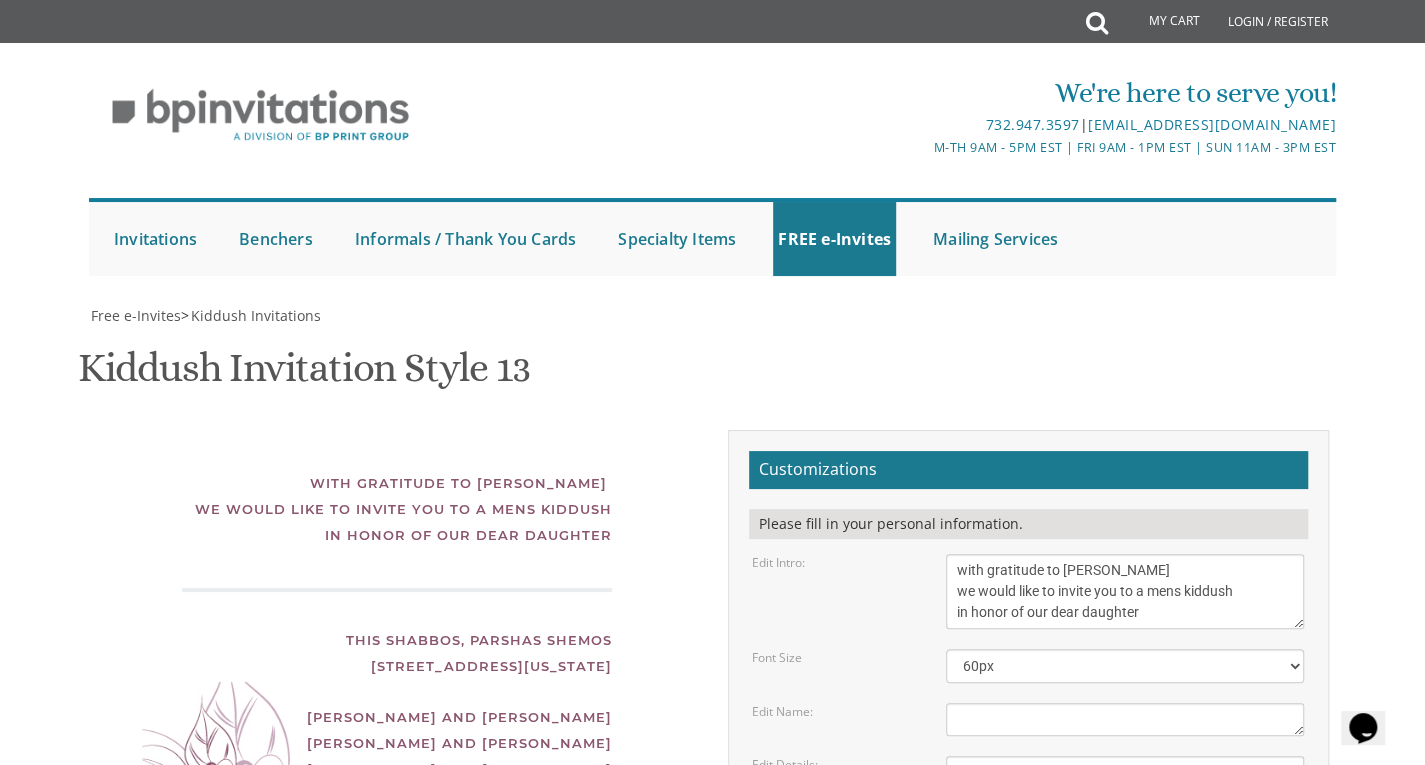 click on "Miriam" at bounding box center (1125, 719) 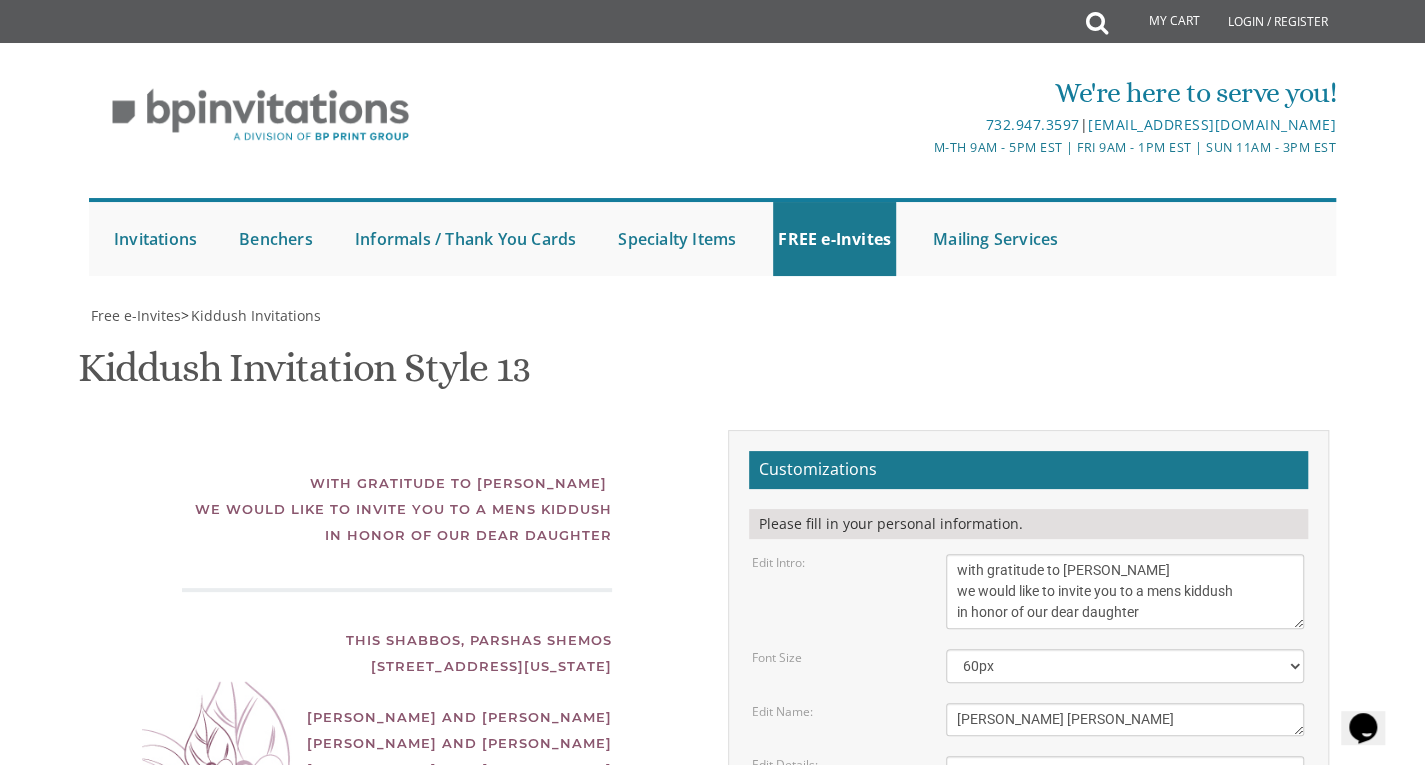 type on "[PERSON_NAME] [PERSON_NAME]" 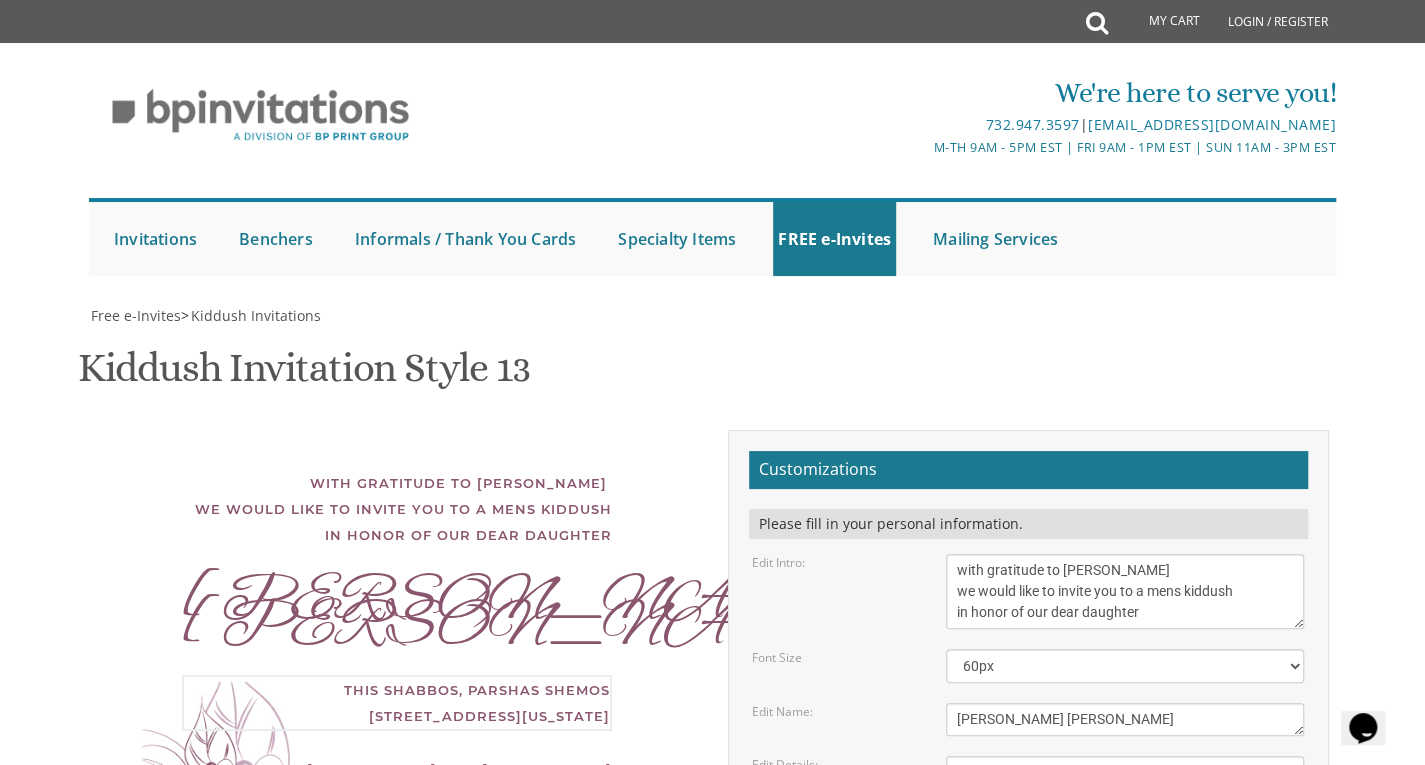 click on "This Shabbos, Parshas Shemos
212 Second Street
Lakewood, New Jersey" at bounding box center (1125, 793) 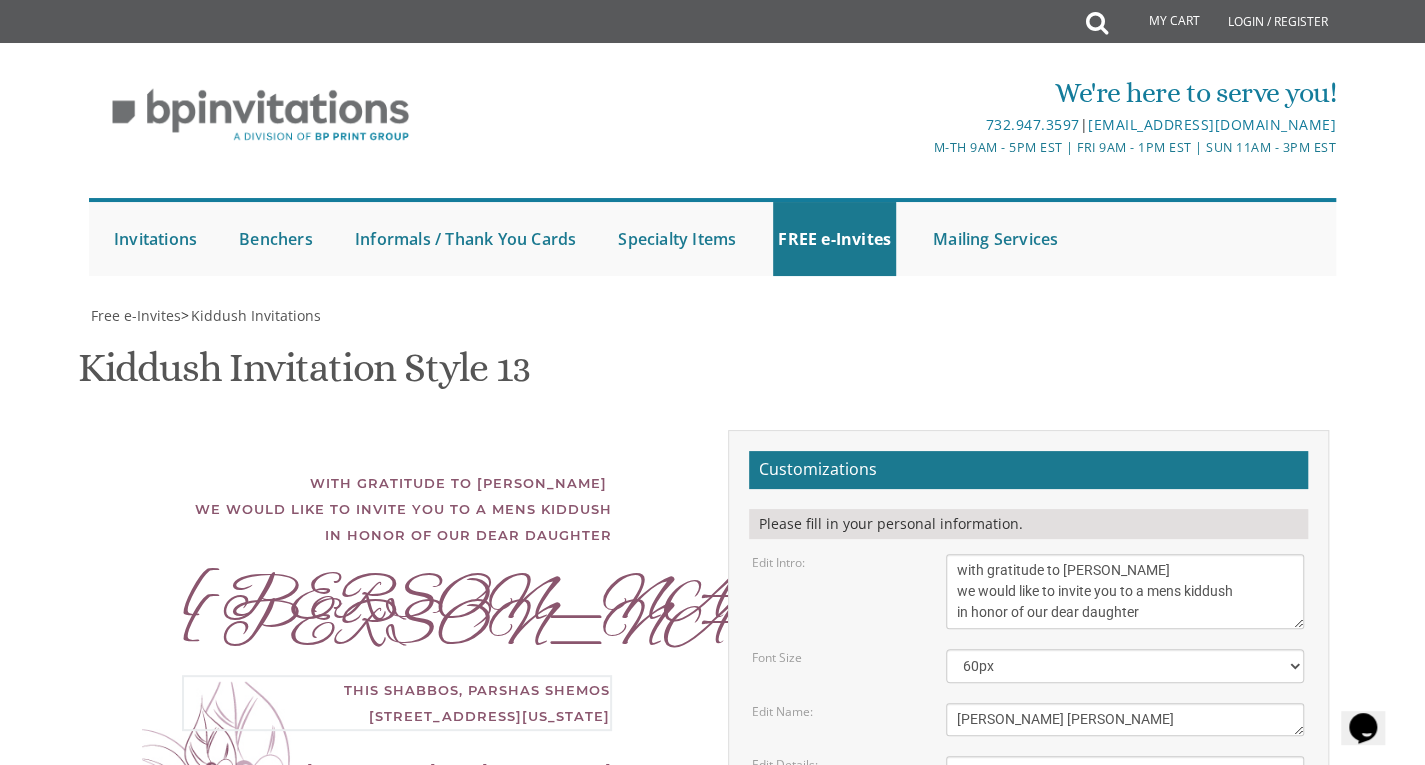 click on "This Shabbos, Parshas Shemos
212 Second Street
Lakewood, New Jersey" at bounding box center [1125, 793] 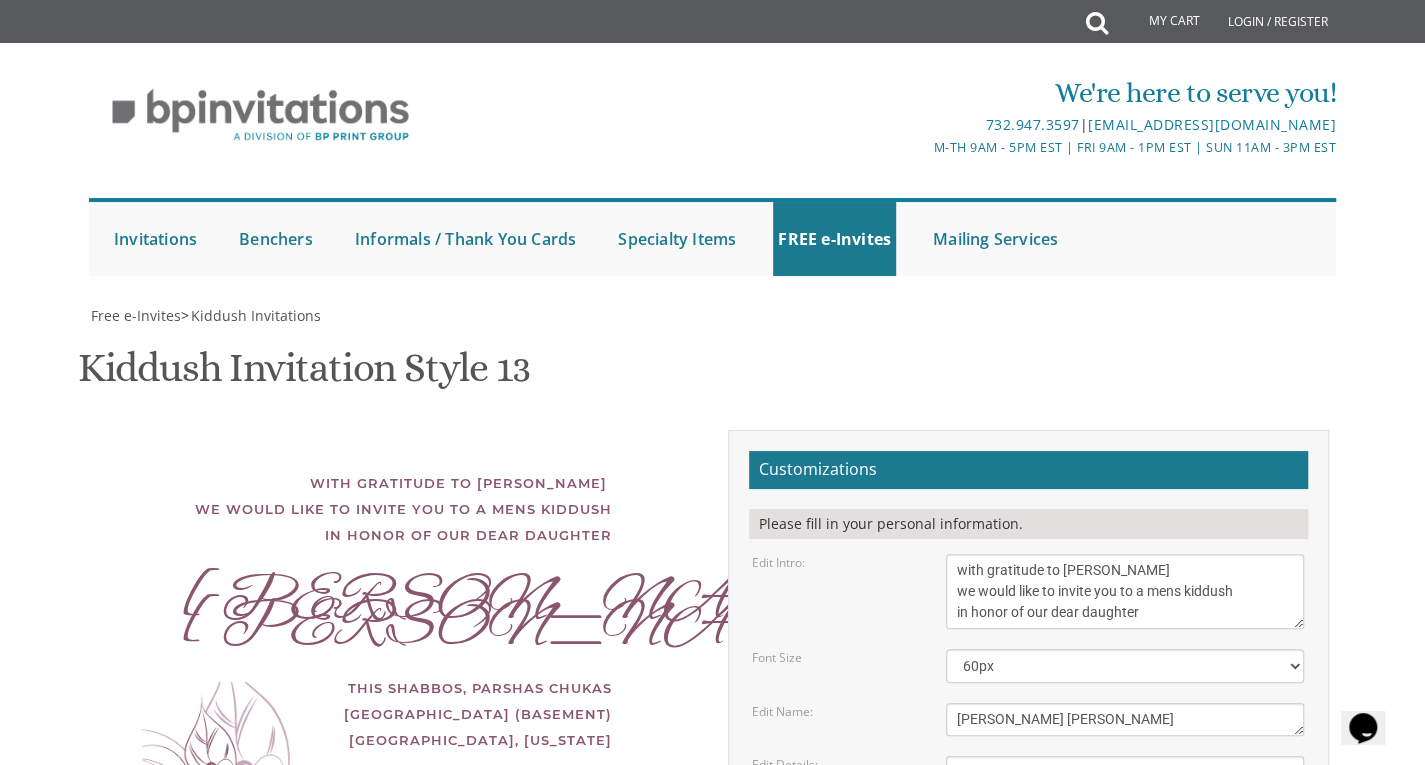 click on "Chaim and Leah Pinter" at bounding box center (1125, 867) 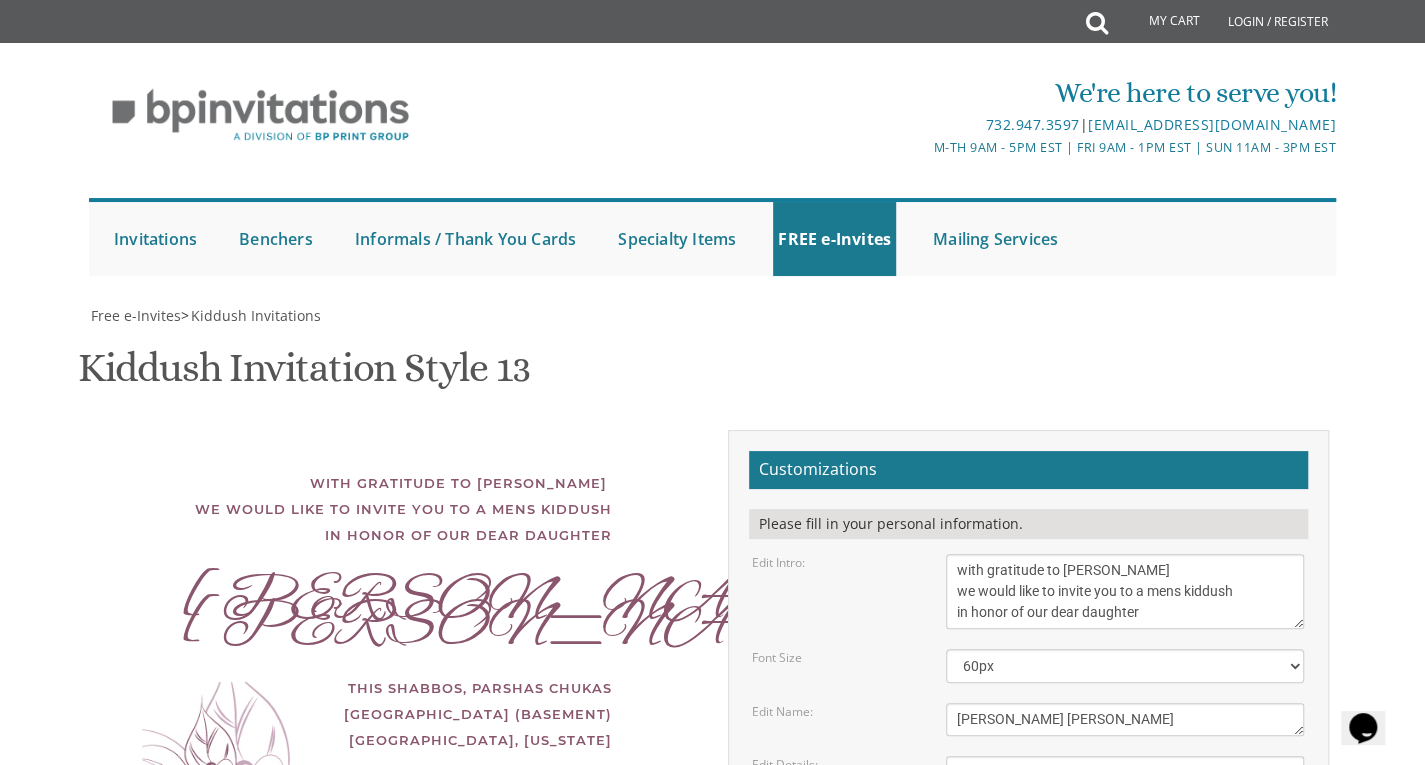click on "Email Address*" at bounding box center (1028, 1024) 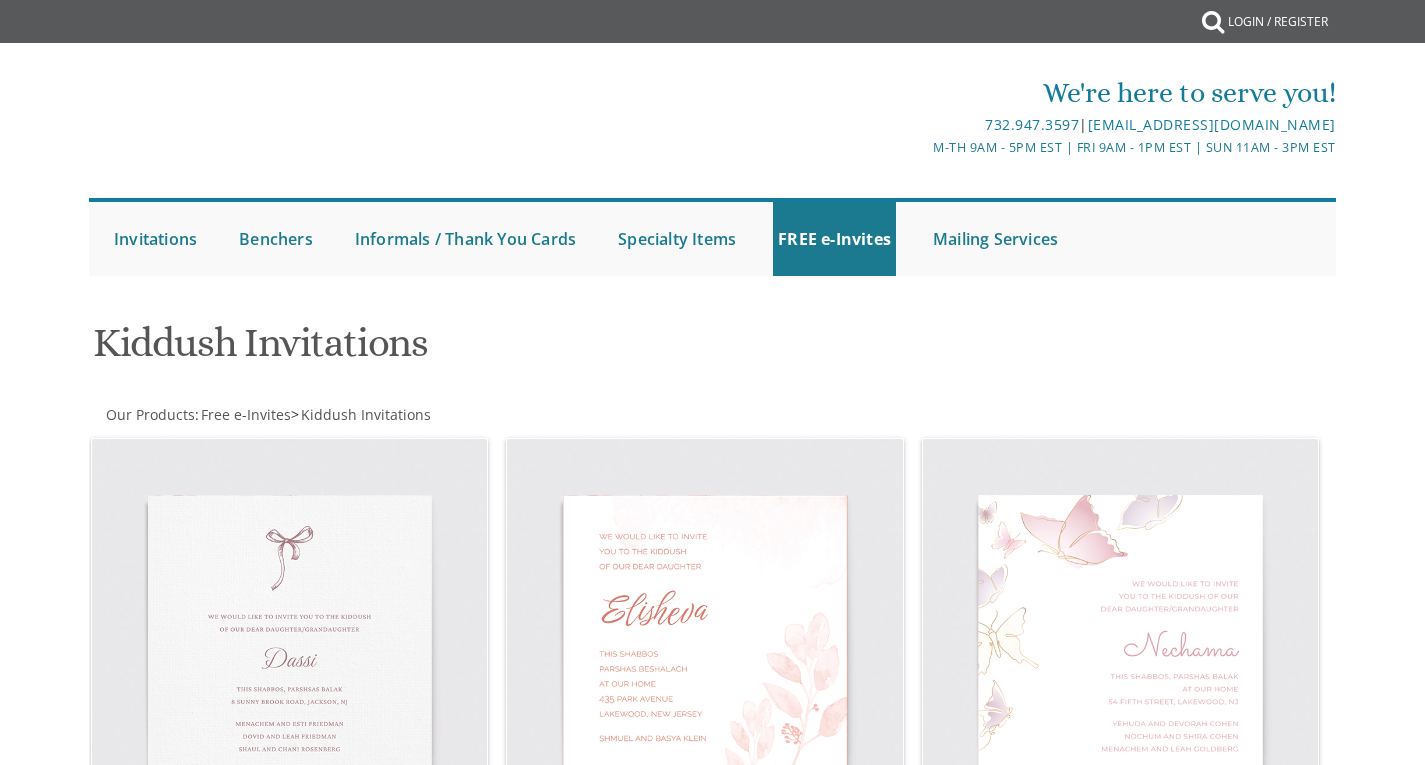 scroll, scrollTop: 0, scrollLeft: 0, axis: both 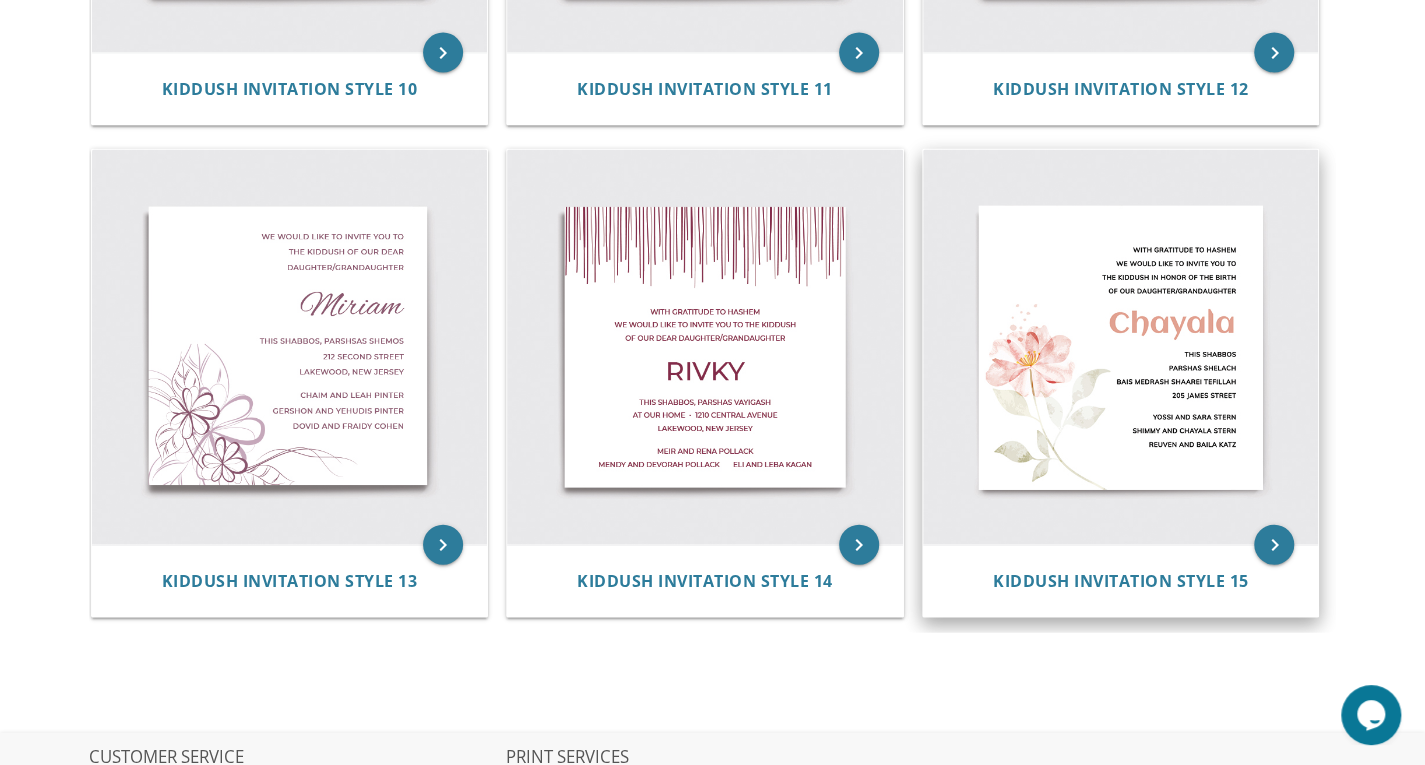 click at bounding box center [1121, 348] 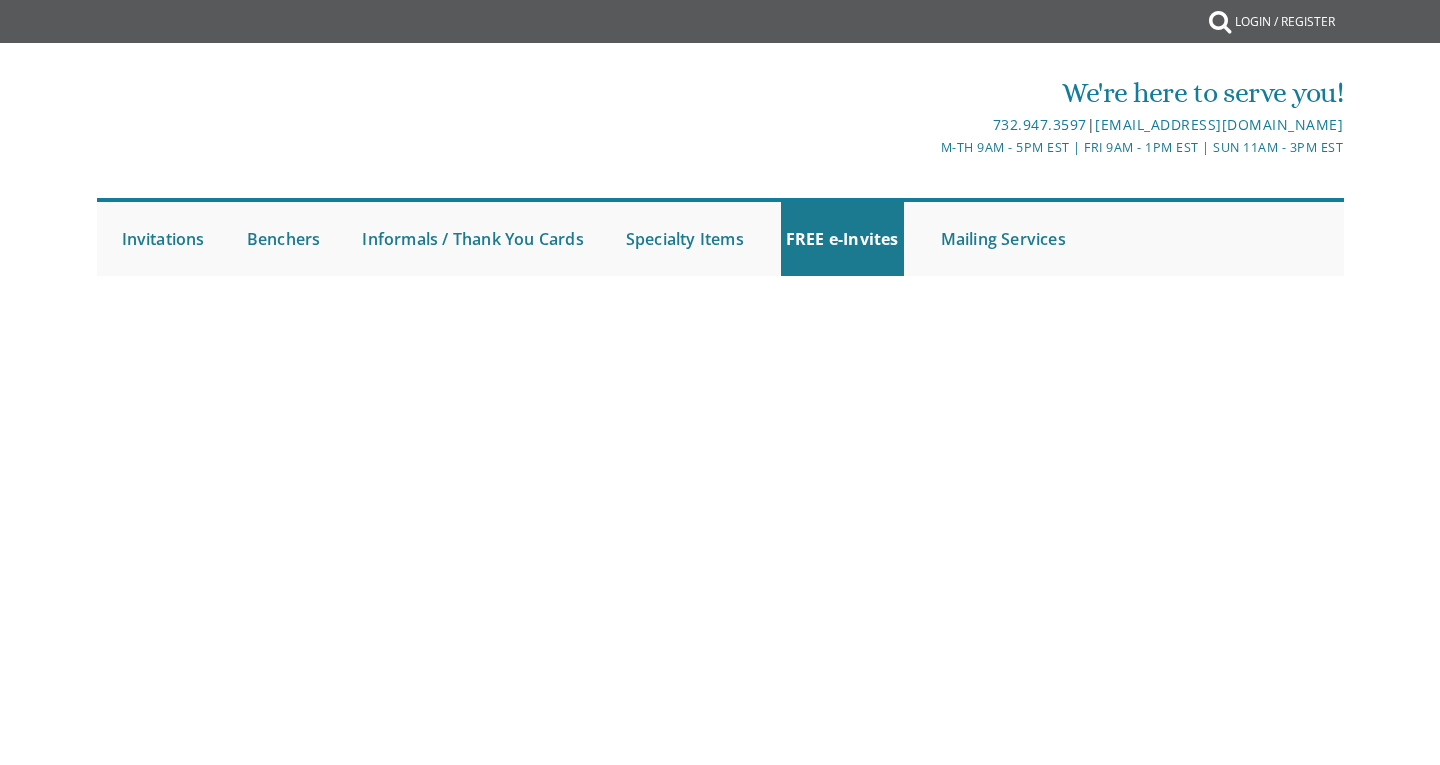 scroll, scrollTop: 0, scrollLeft: 0, axis: both 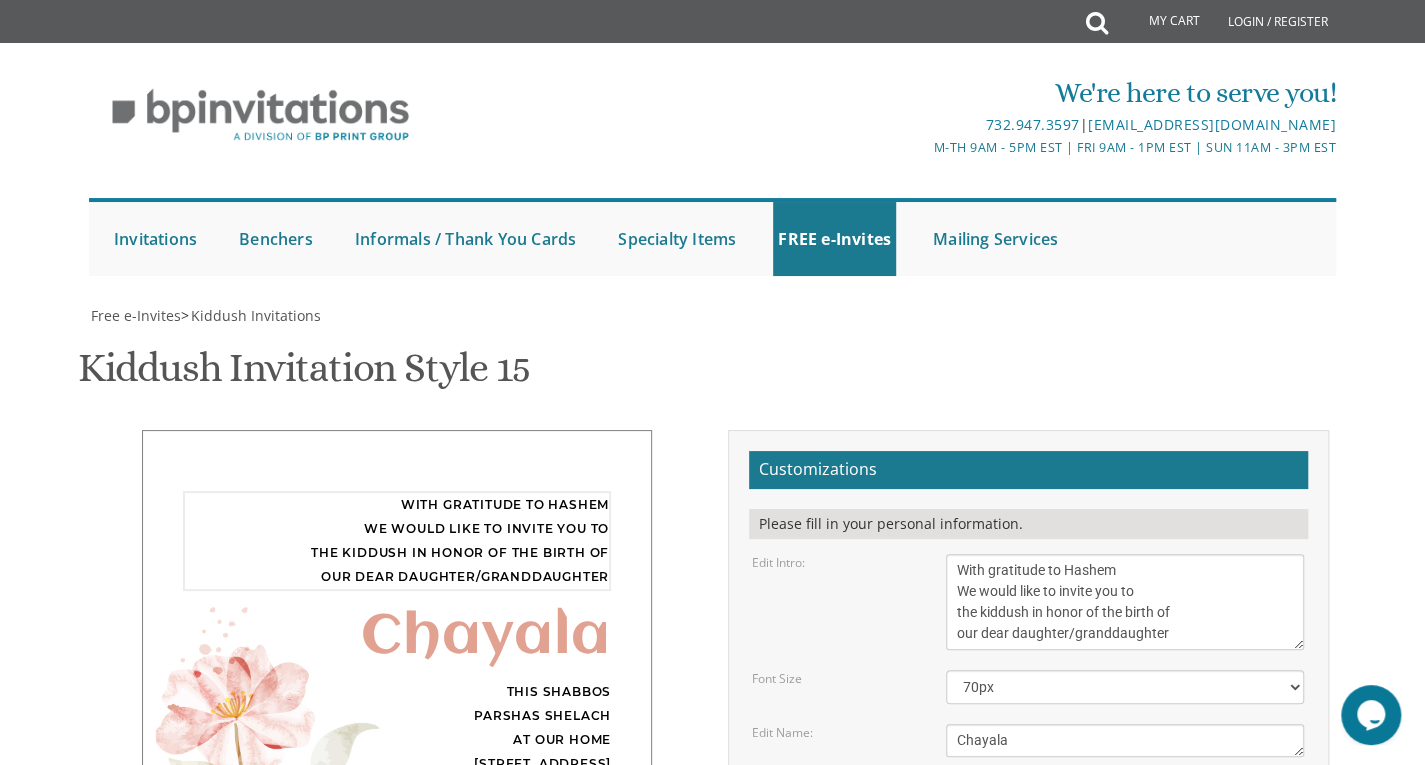 drag, startPoint x: 1205, startPoint y: 311, endPoint x: 938, endPoint y: 263, distance: 271.2803 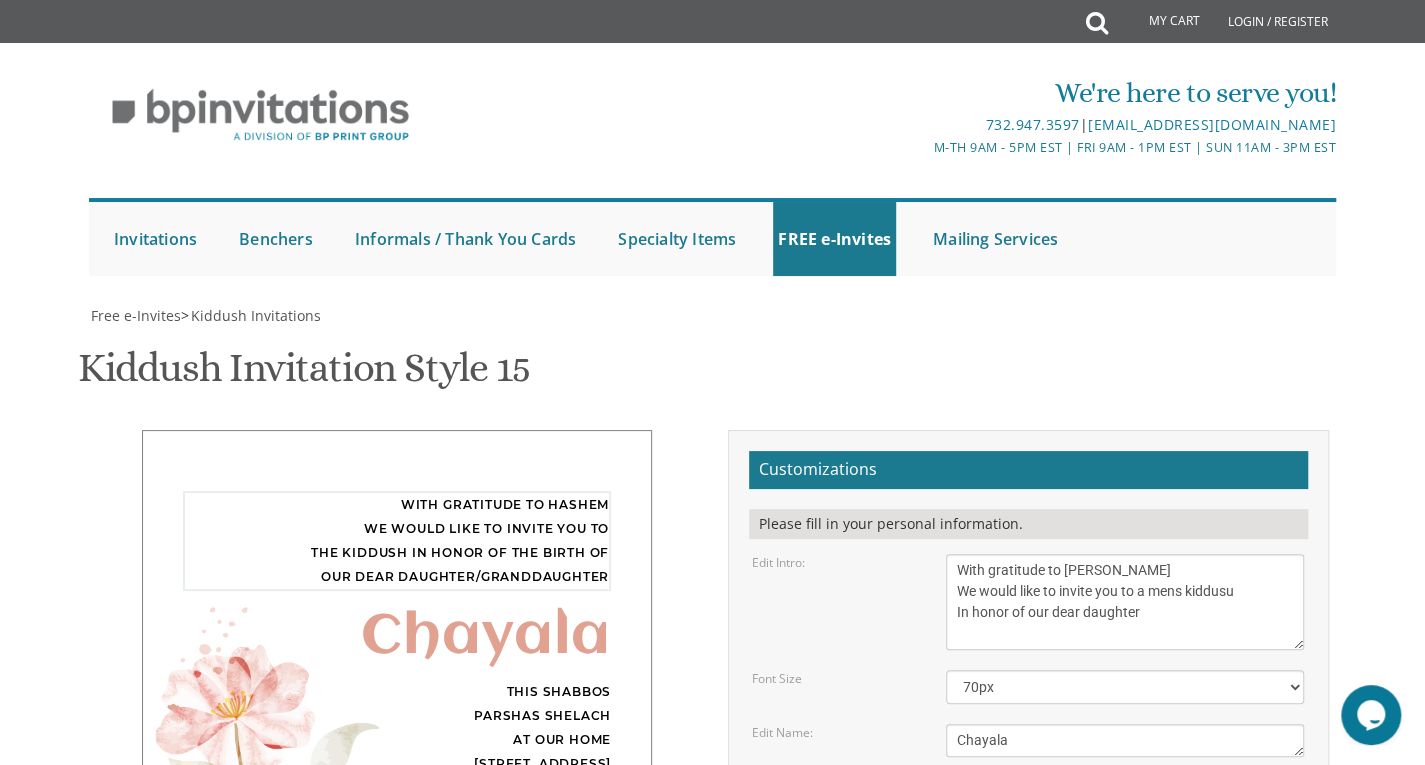 type on "With gratitude to [PERSON_NAME]
We would like to invite you to a mens kiddusu
In honor of our dear daughter" 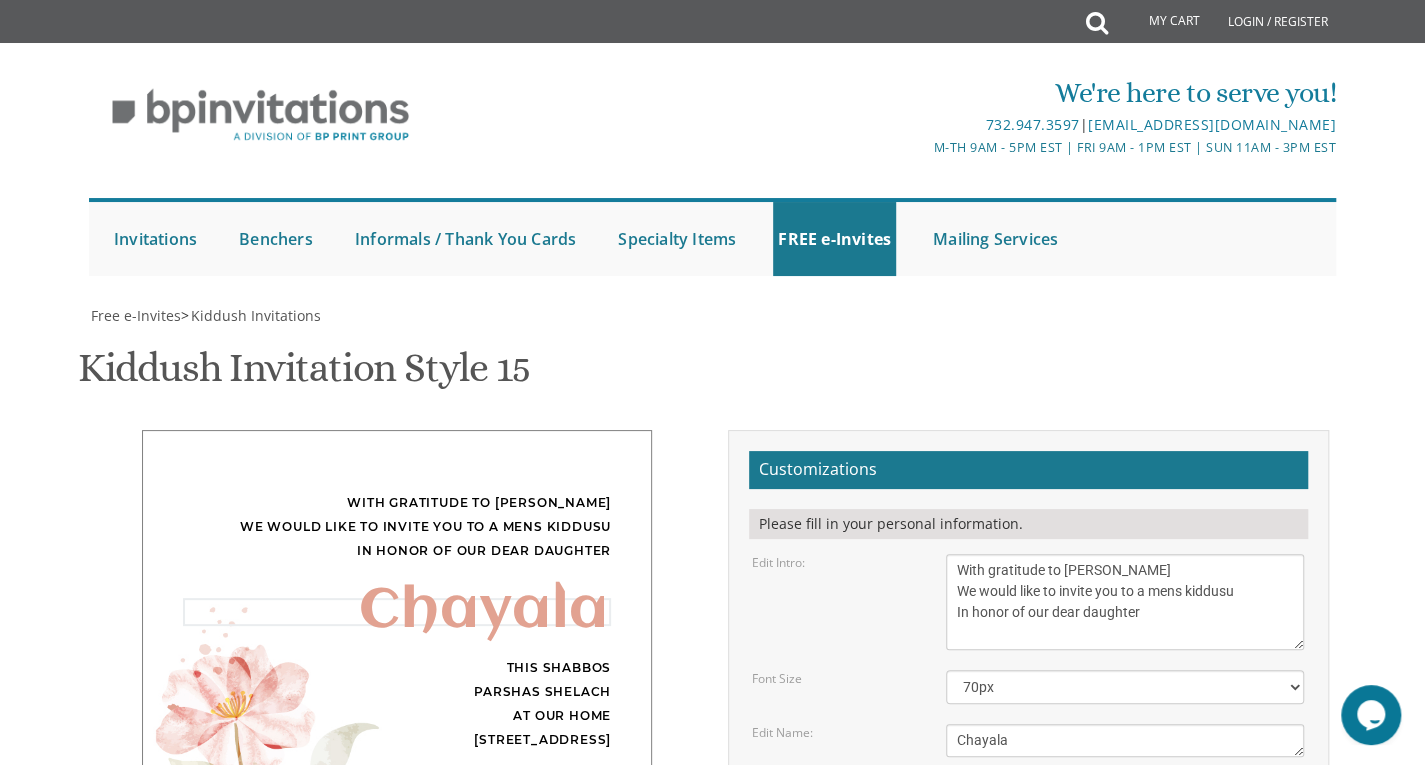 click on "Chayala" at bounding box center [1125, 740] 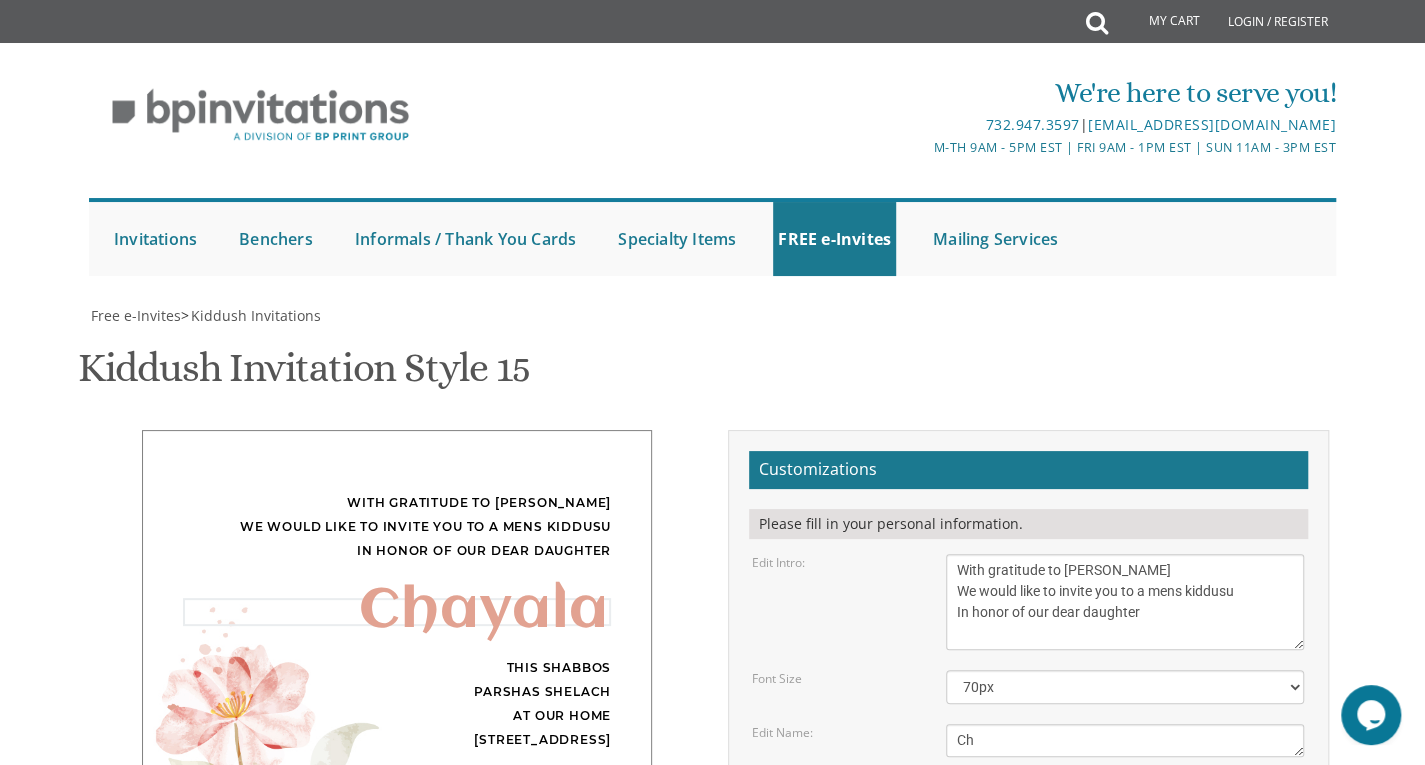 type on "C" 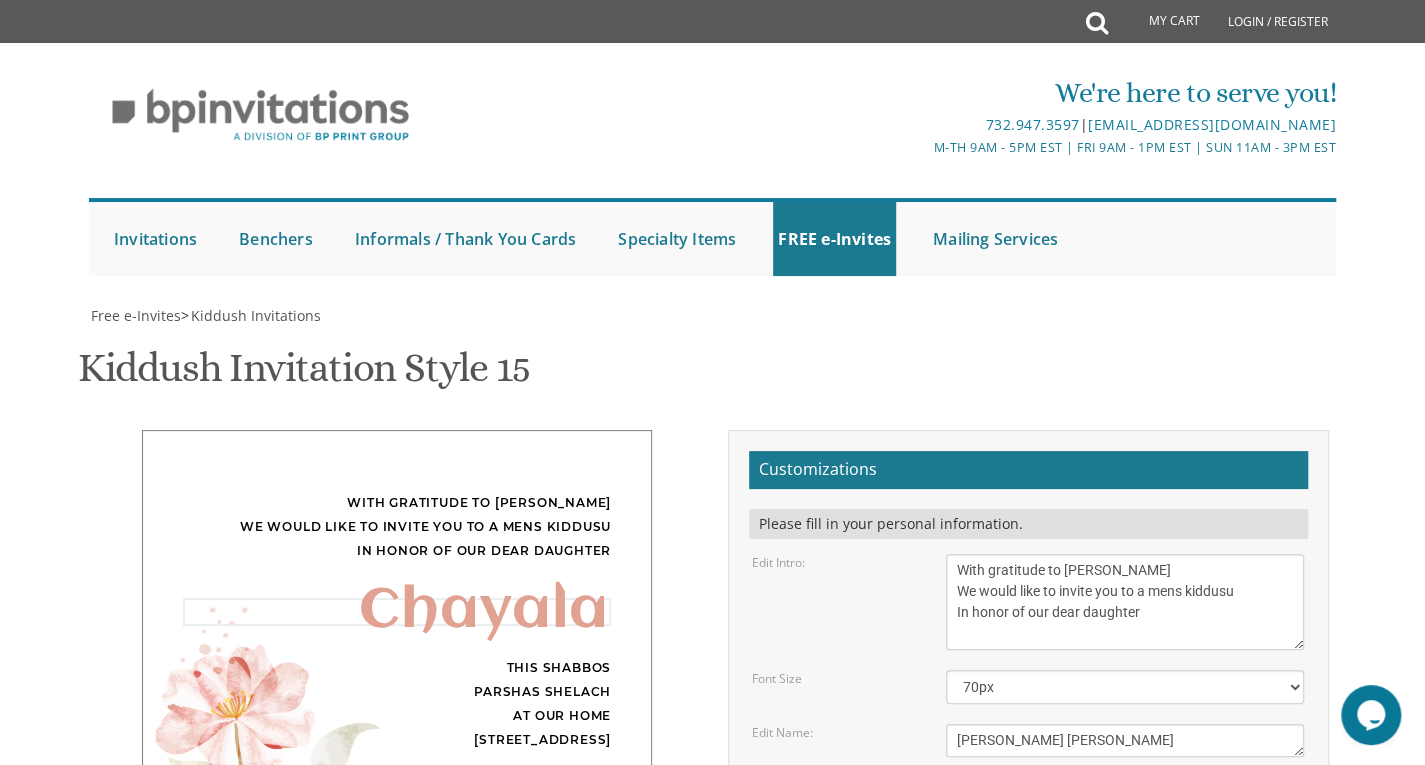 type on "[PERSON_NAME] [PERSON_NAME]" 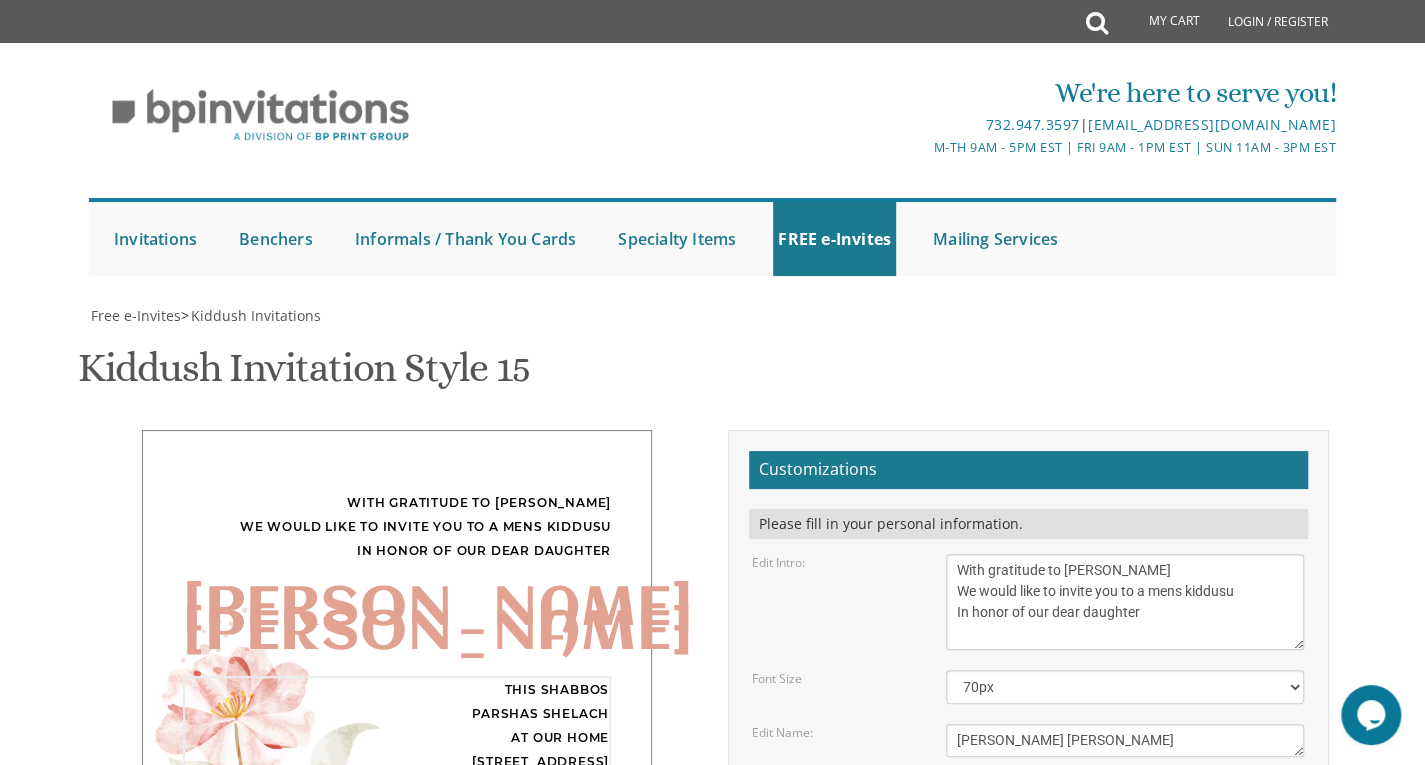 click on "This Shabbos
Parshas Shelach
at our home
[STREET_ADDRESS]" at bounding box center [1125, 825] 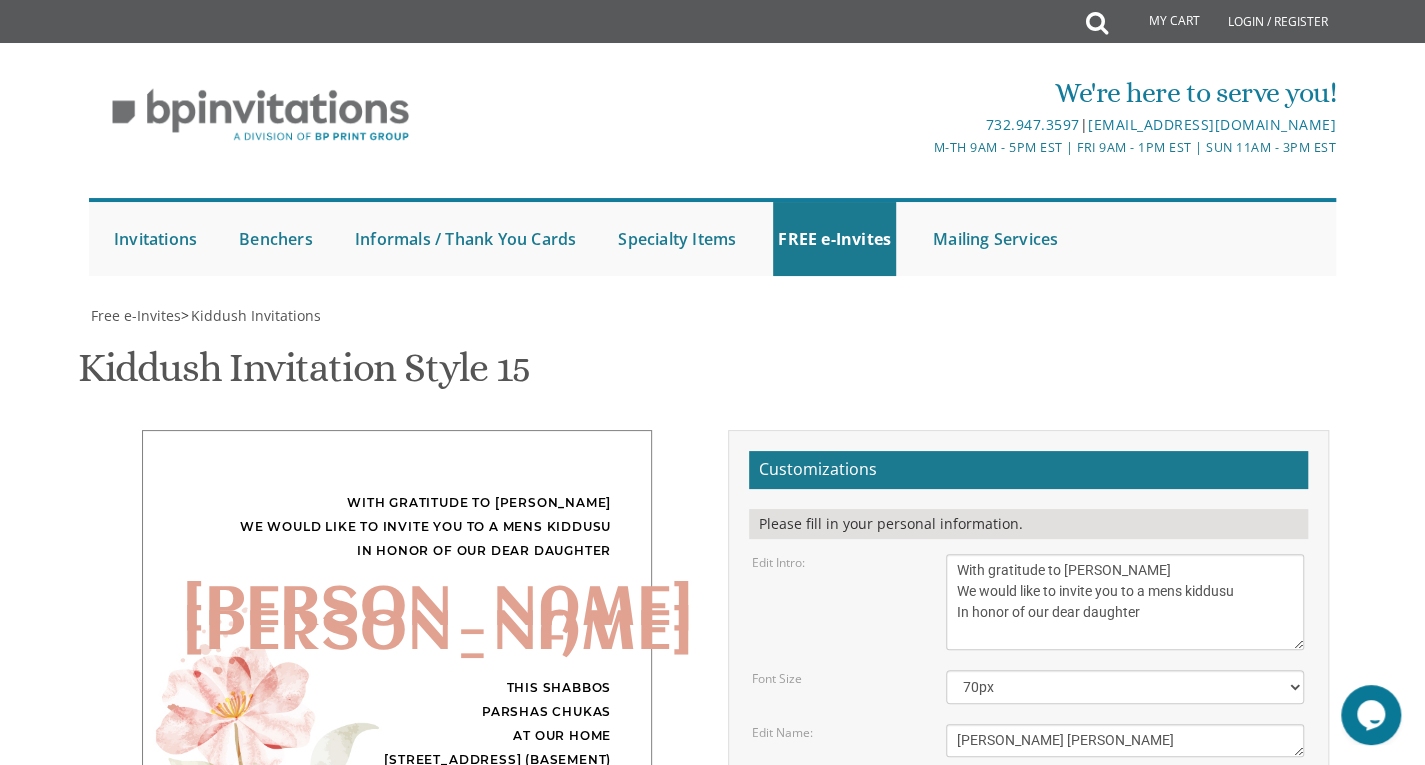drag, startPoint x: 1104, startPoint y: 630, endPoint x: 892, endPoint y: 560, distance: 223.2577 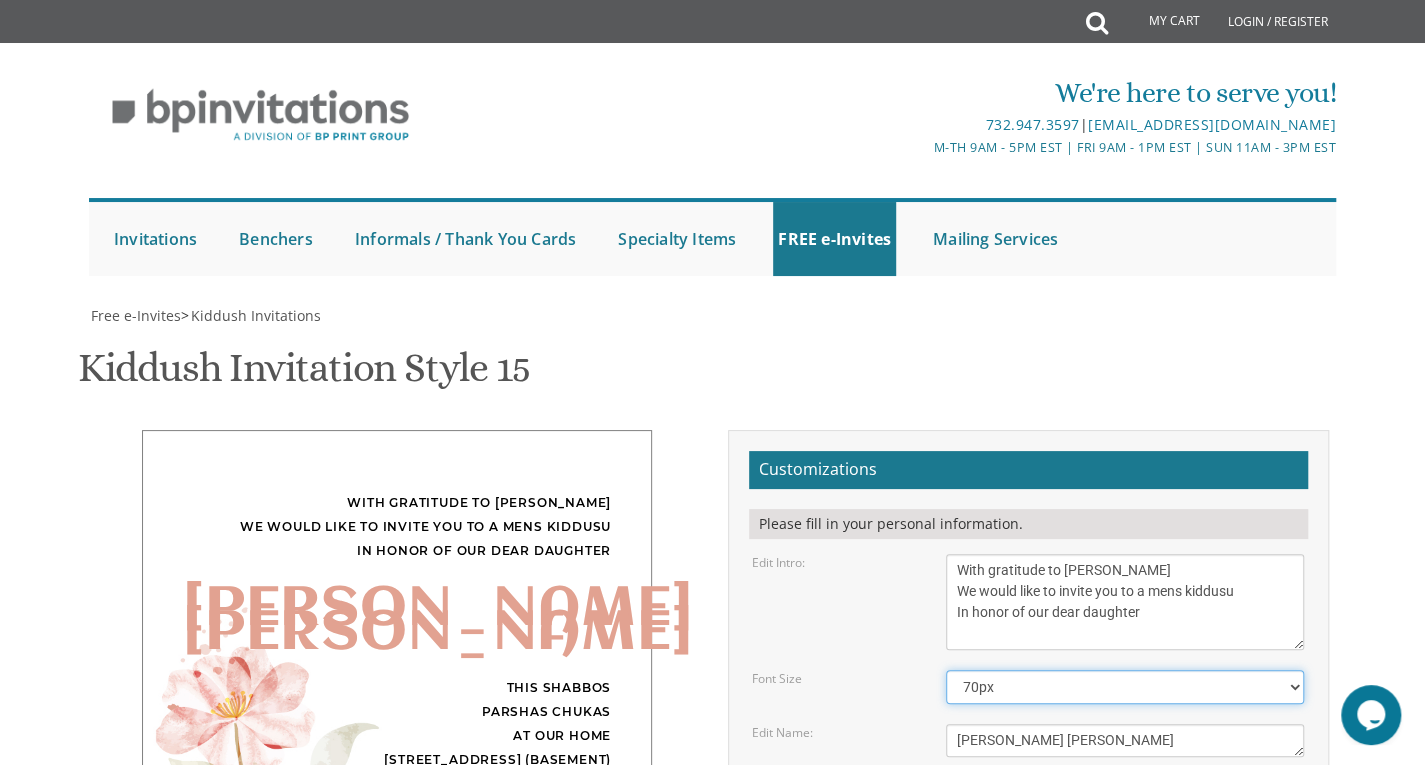 click on "40px 50px 60px 70px 80px" at bounding box center [1125, 687] 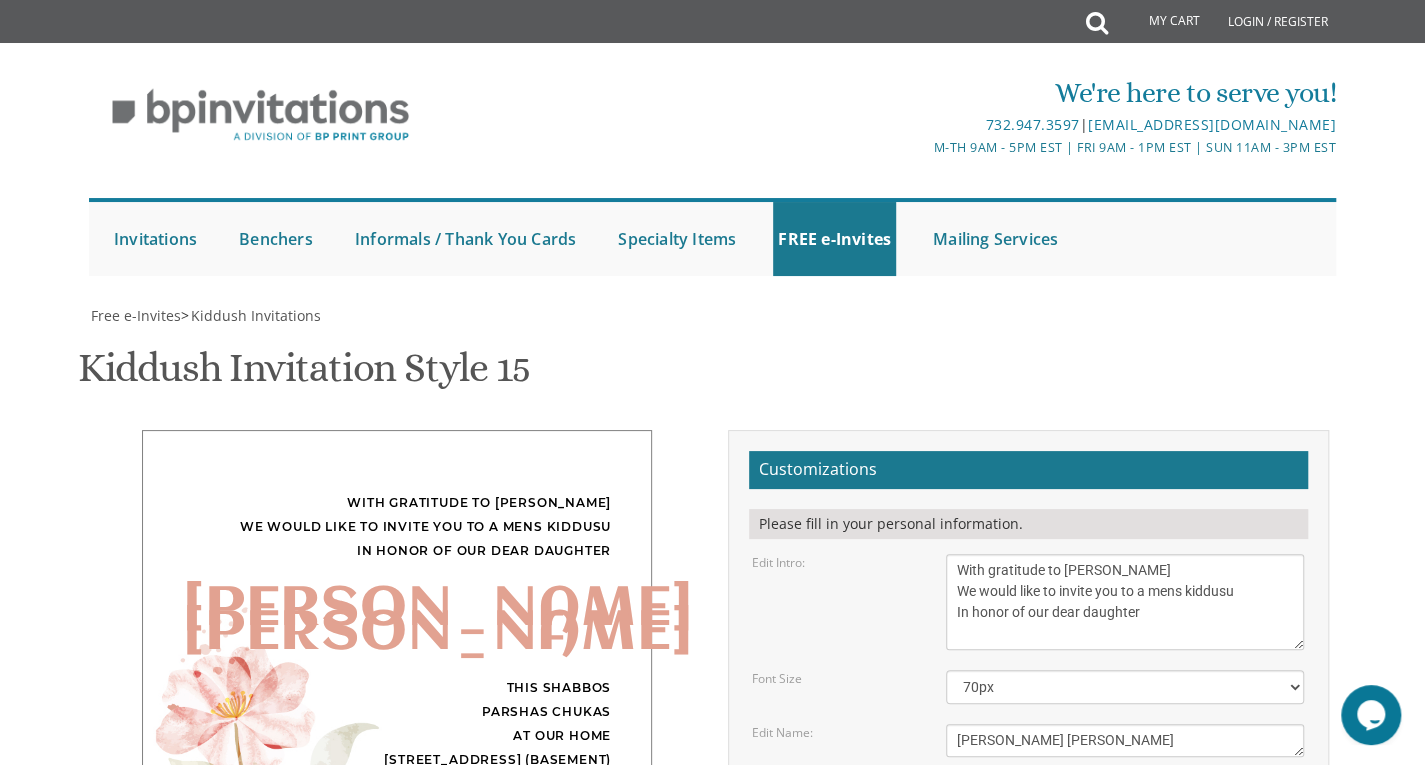 click on "Customizations
Please fill in your personal information.
Edit Intro:
With gratitude to Hashem
We would like to invite you to
the kiddush in honor of the birth of
our dear daughter/granddaughter
Font Size 40px" at bounding box center [1028, 798] 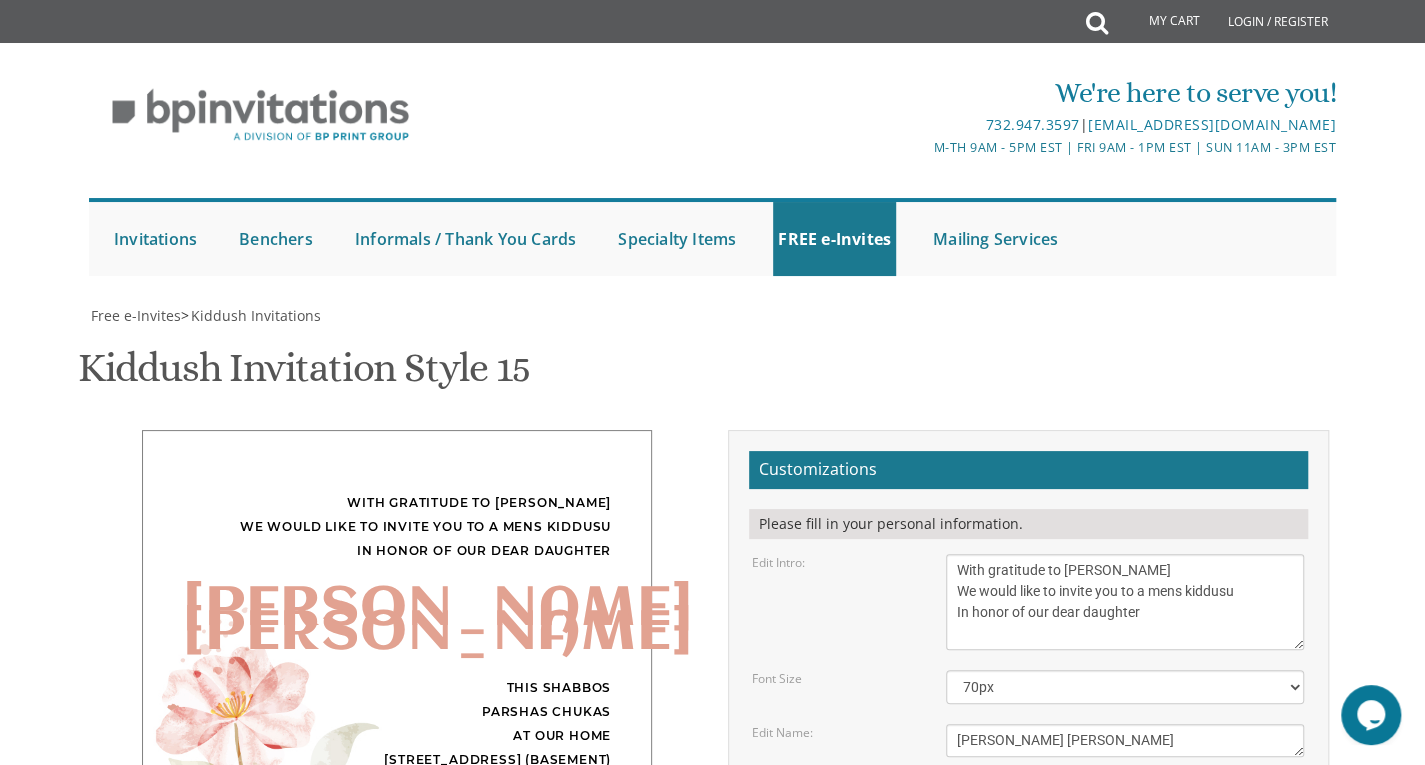 click on "Chayala" at bounding box center [1125, 740] 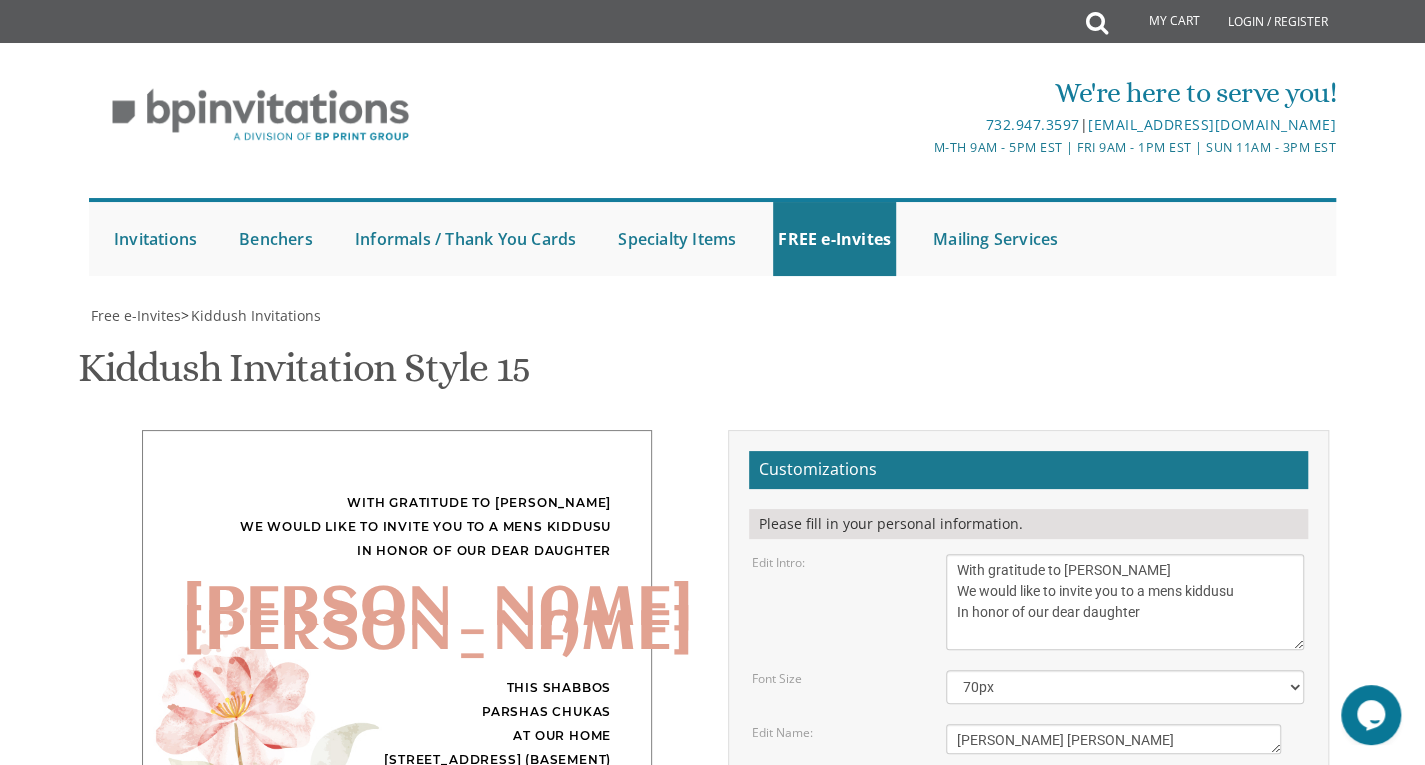 drag, startPoint x: 1297, startPoint y: 430, endPoint x: 1275, endPoint y: 429, distance: 22.022715 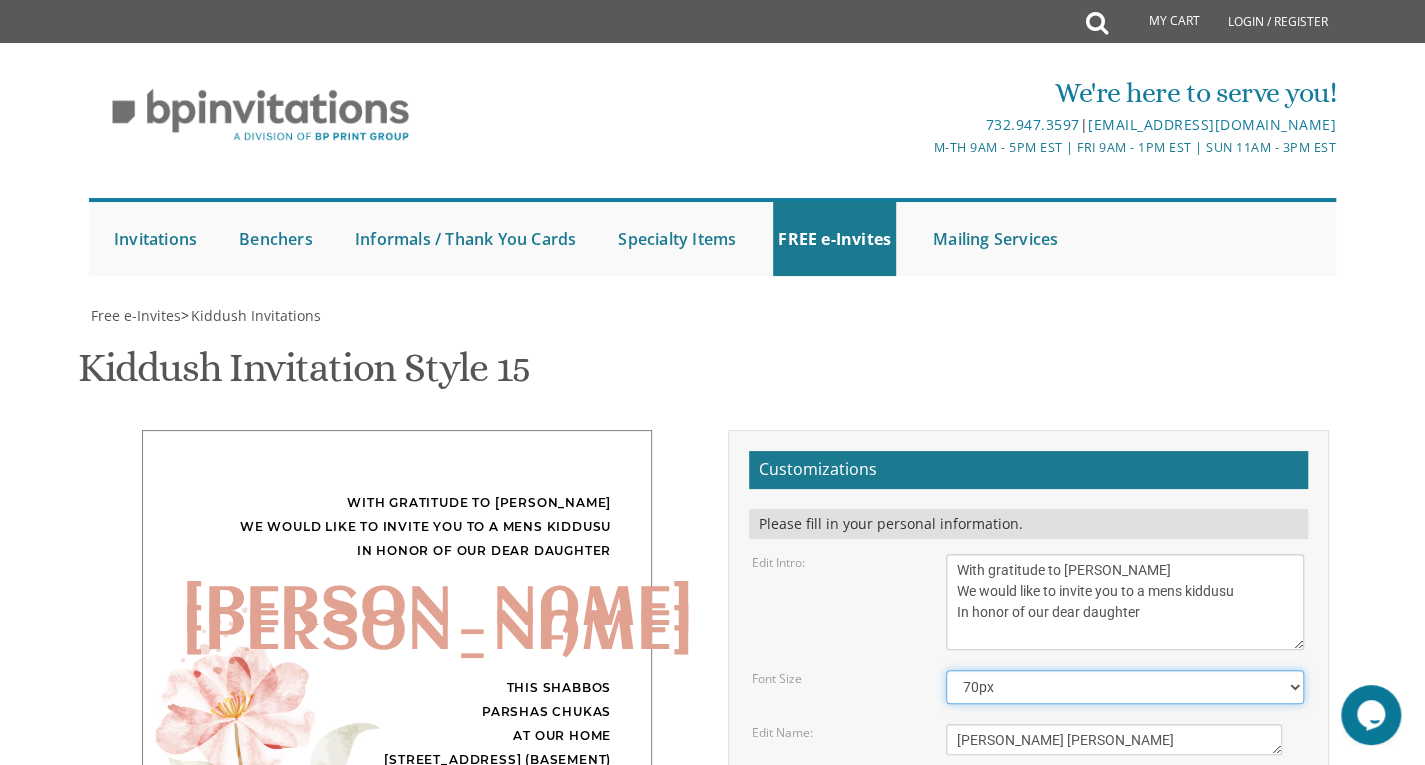 click on "40px 50px 60px 70px 80px" at bounding box center (1125, 687) 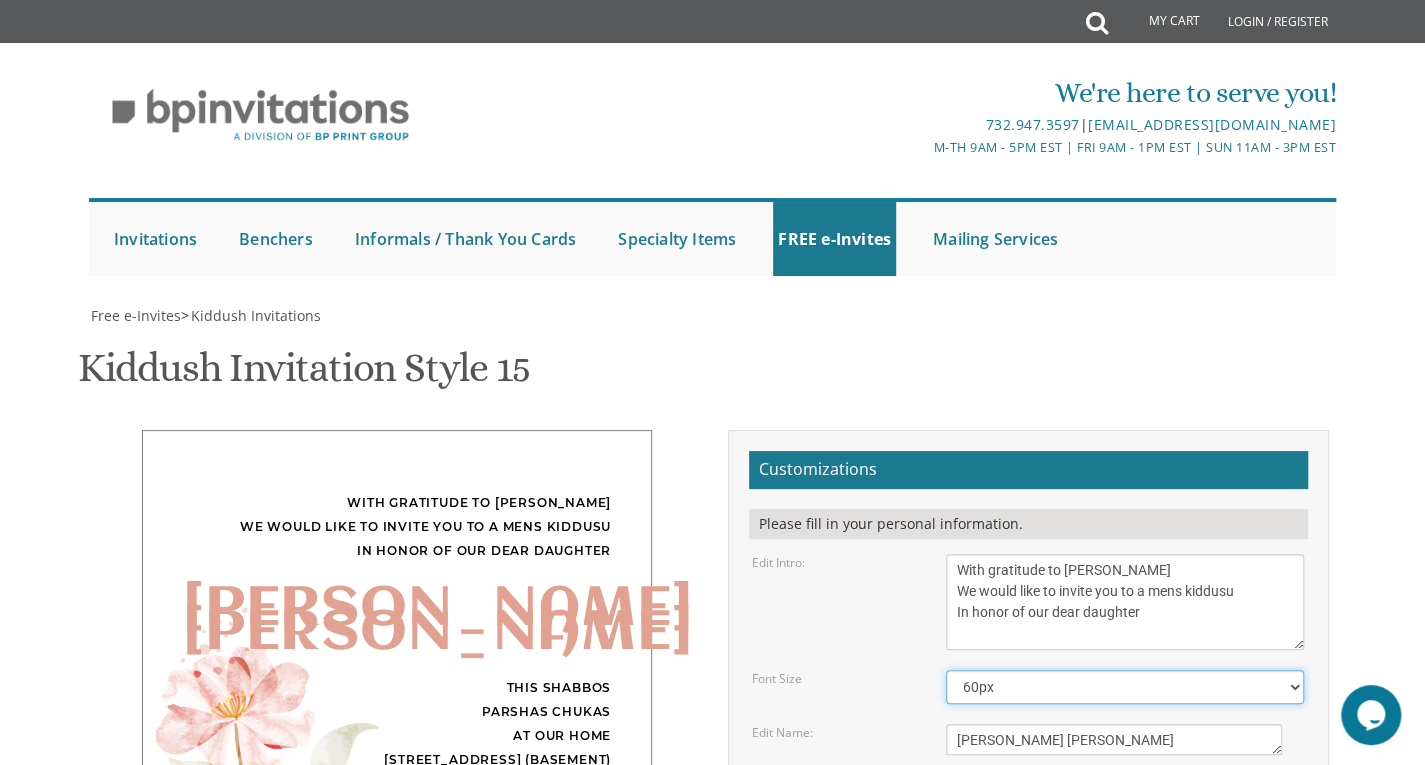 click on "40px 50px 60px 70px 80px" at bounding box center (1125, 687) 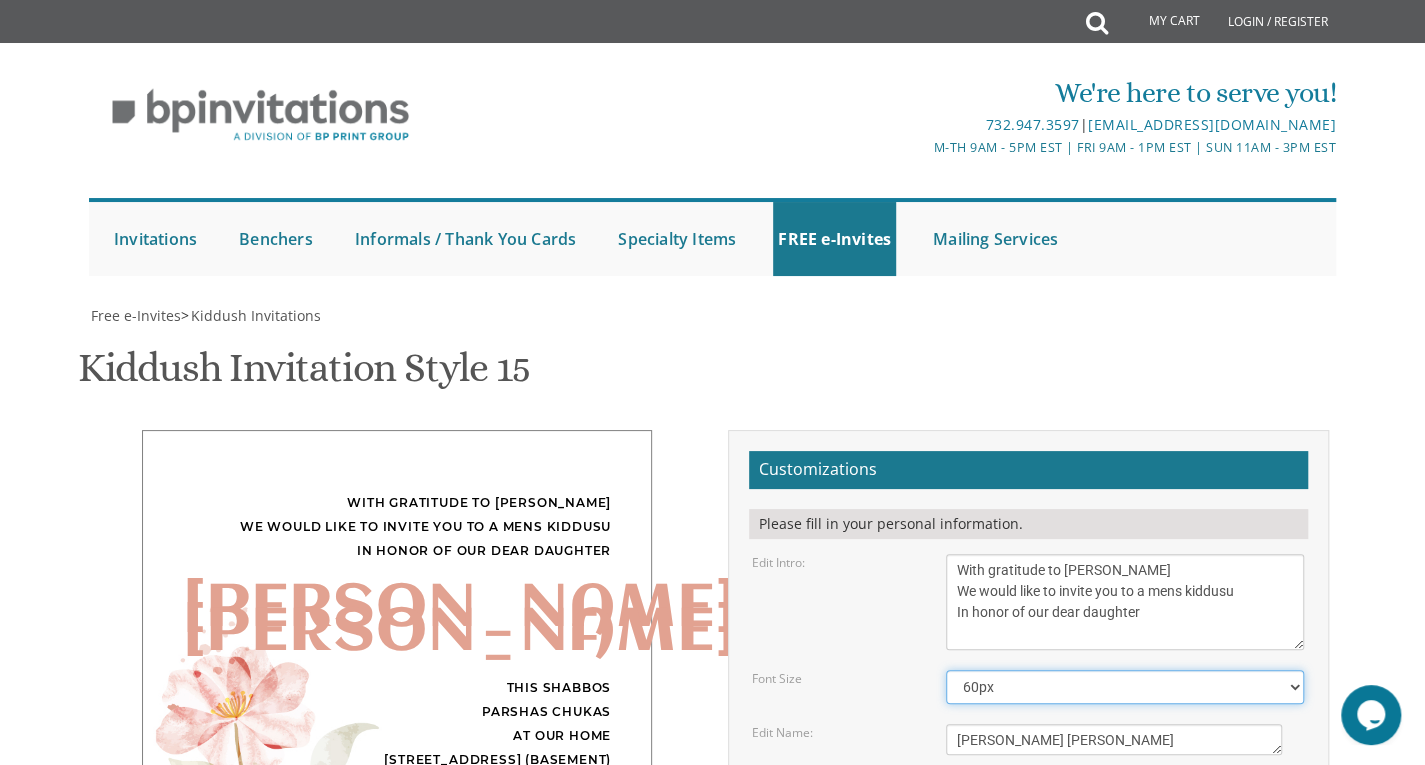 click on "40px 50px 60px 70px 80px" at bounding box center [1125, 687] 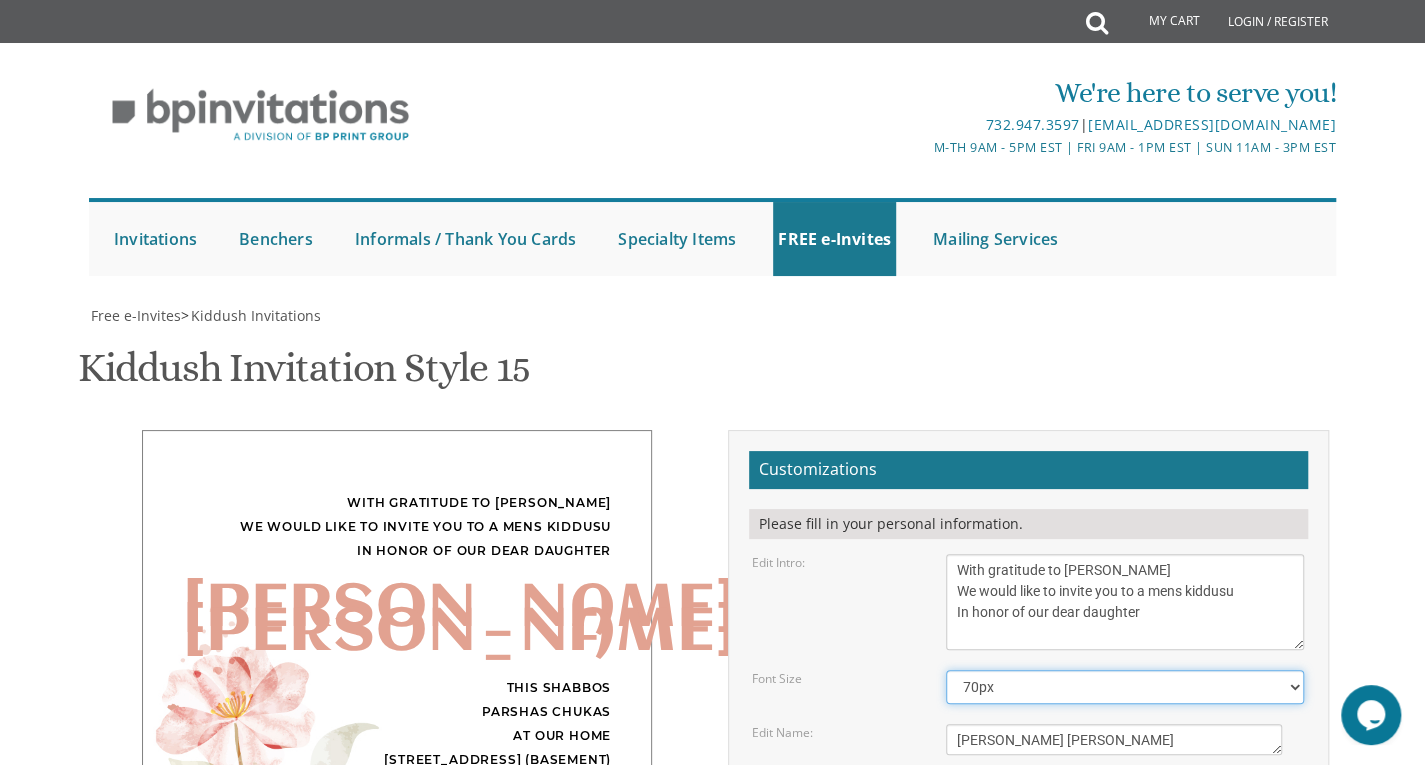 click on "40px 50px 60px 70px 80px" at bounding box center (1125, 687) 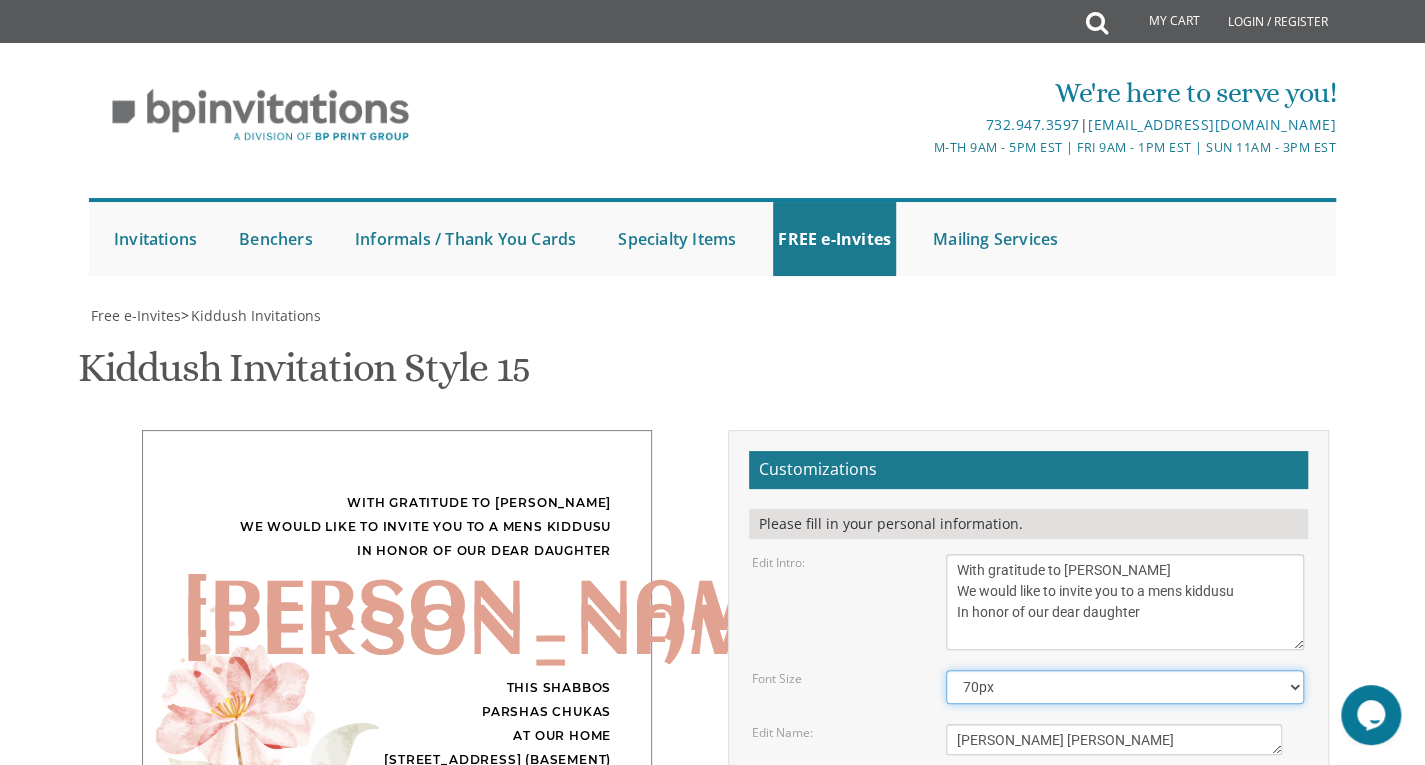 click on "40px 50px 60px 70px 80px" at bounding box center (1125, 687) 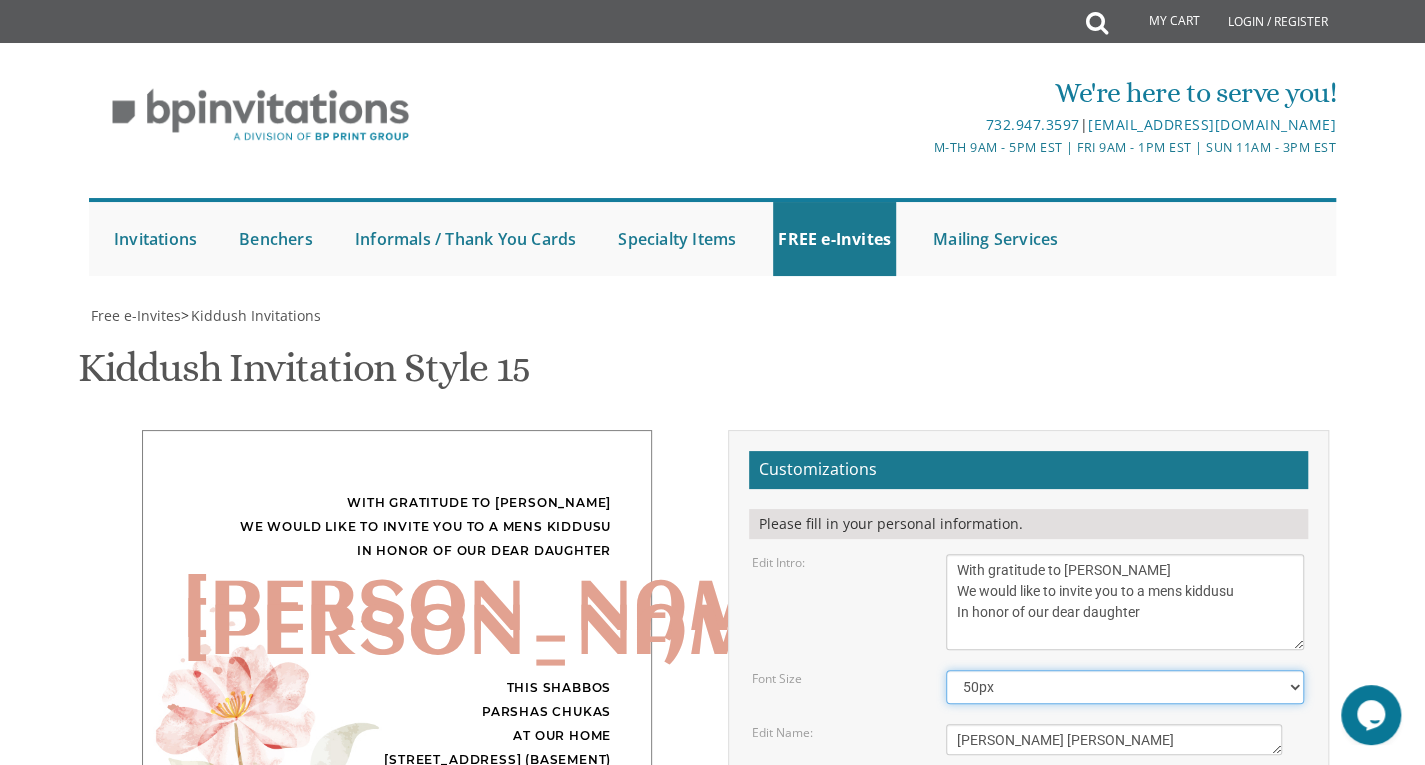 click on "40px 50px 60px 70px 80px" at bounding box center [1125, 687] 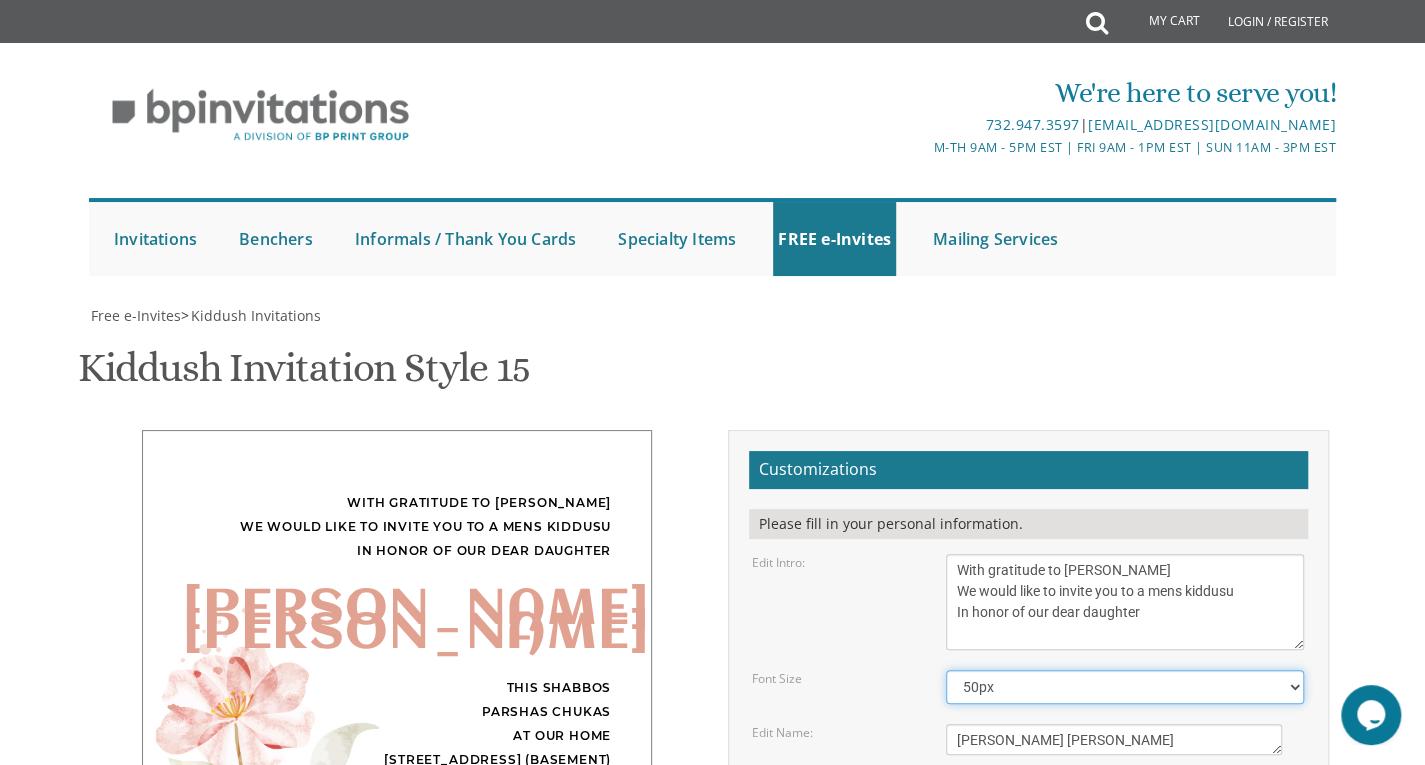 click on "40px 50px 60px 70px 80px" at bounding box center (1125, 687) 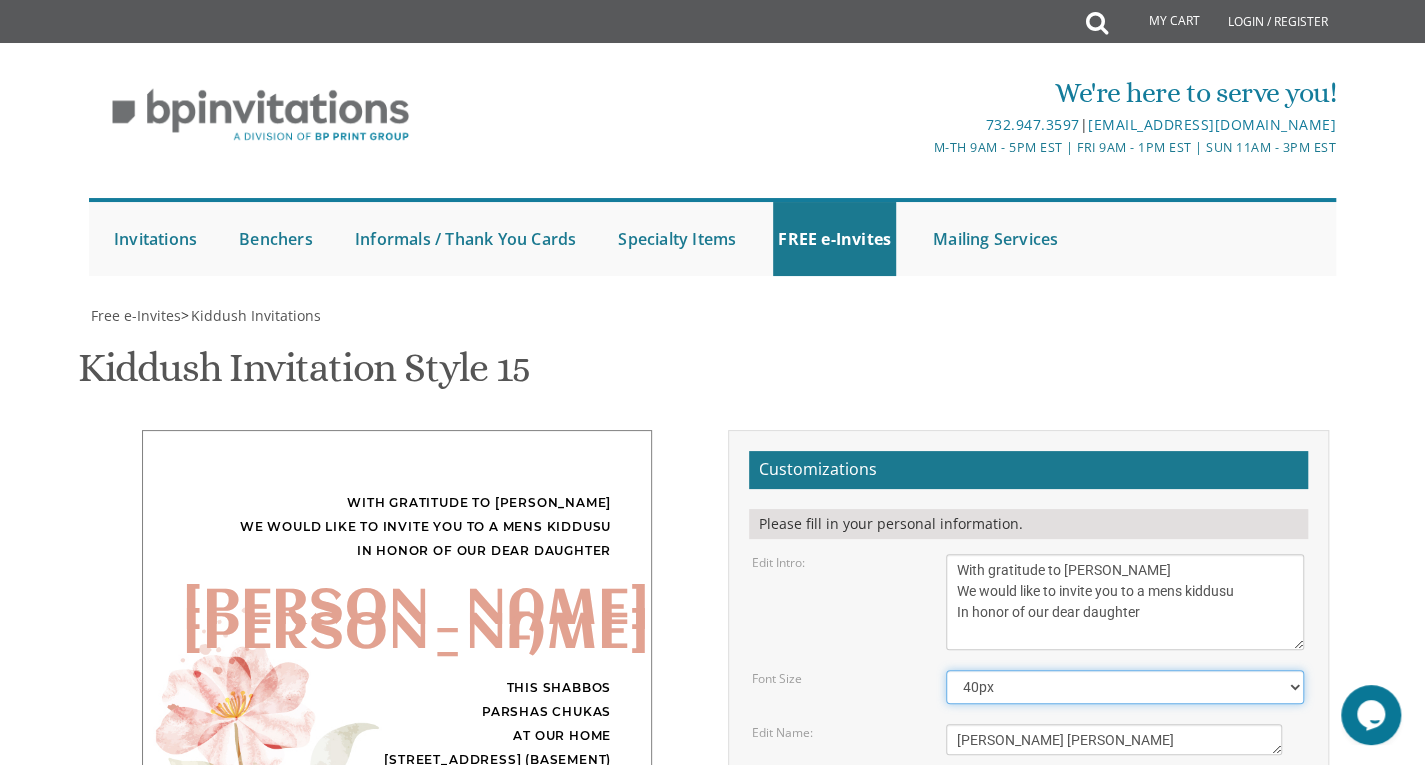 click on "40px 50px 60px 70px 80px" at bounding box center (1125, 687) 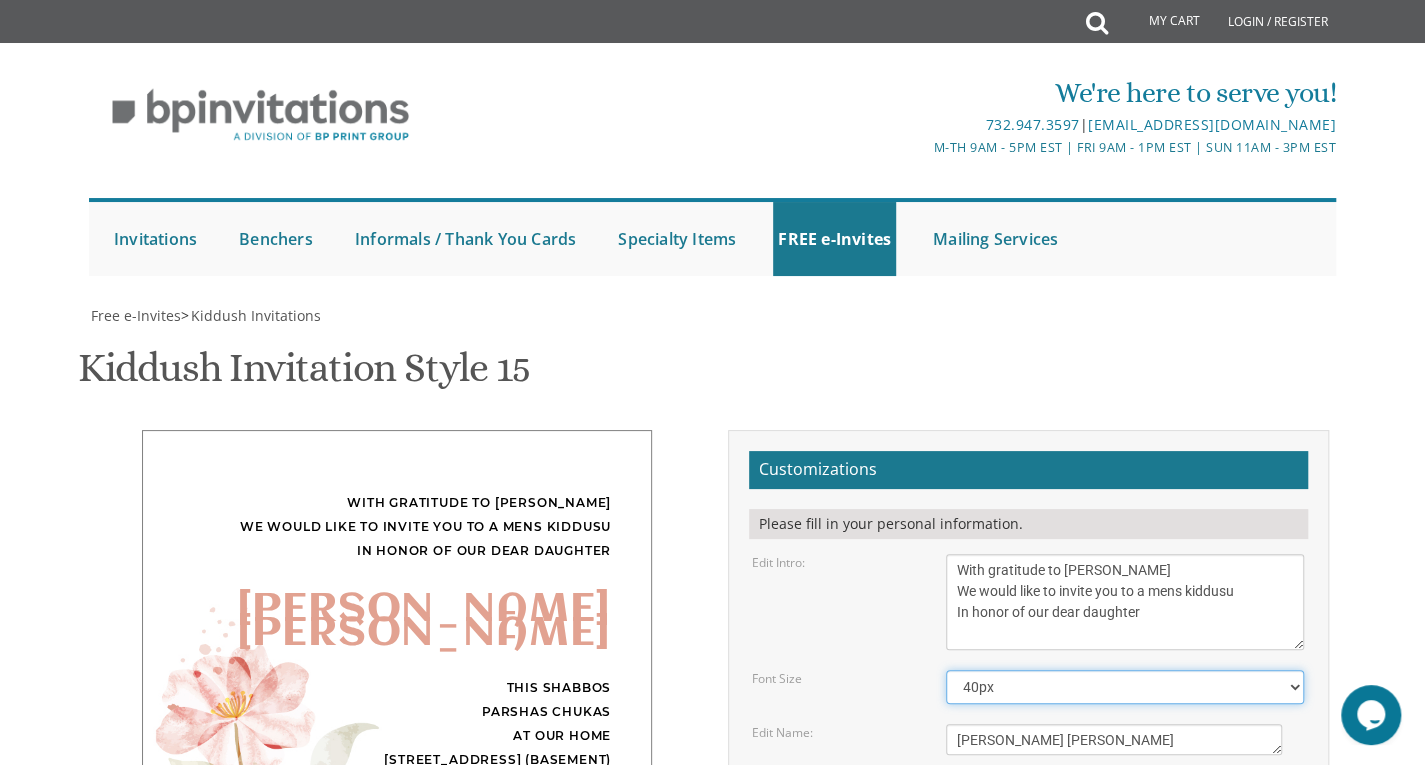 click on "40px 50px 60px 70px 80px" at bounding box center (1125, 687) 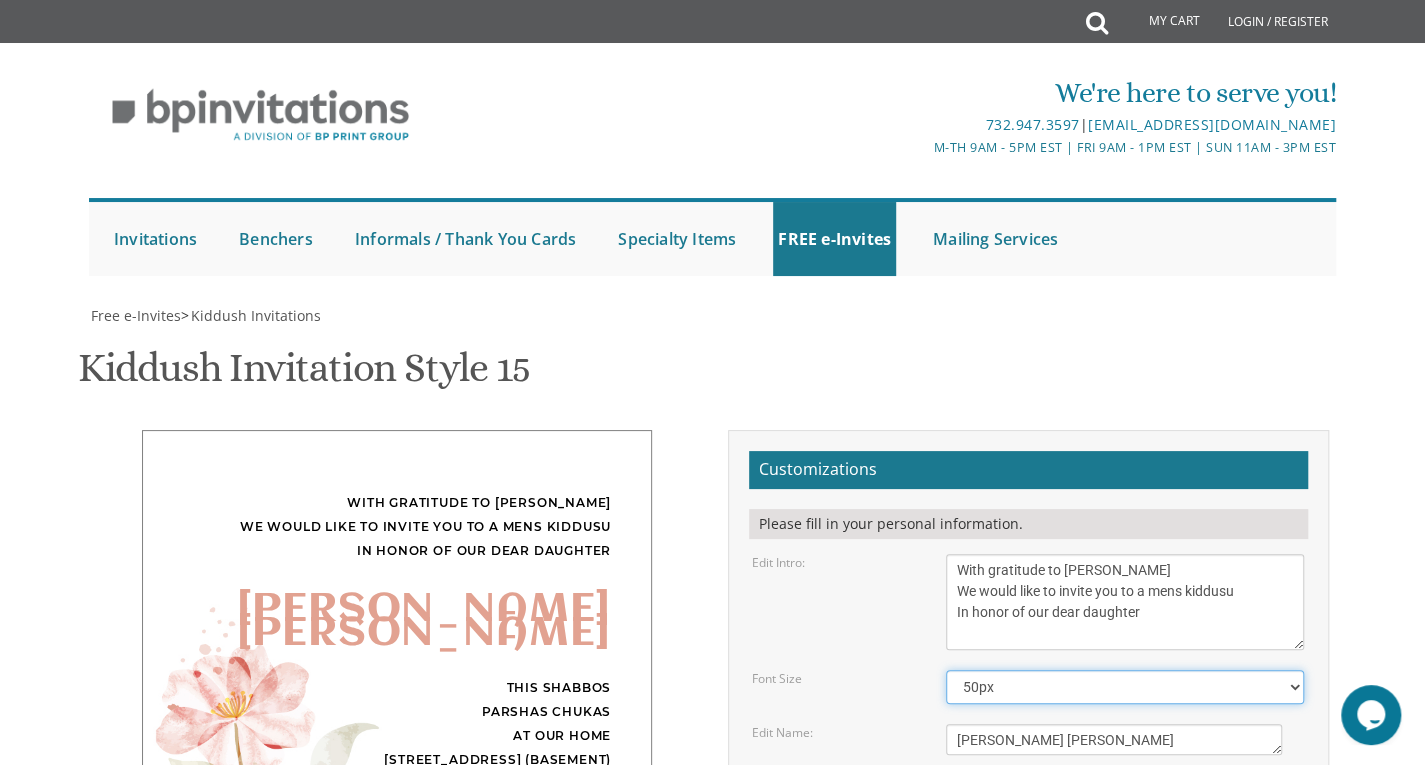 click on "40px 50px 60px 70px 80px" at bounding box center [1125, 687] 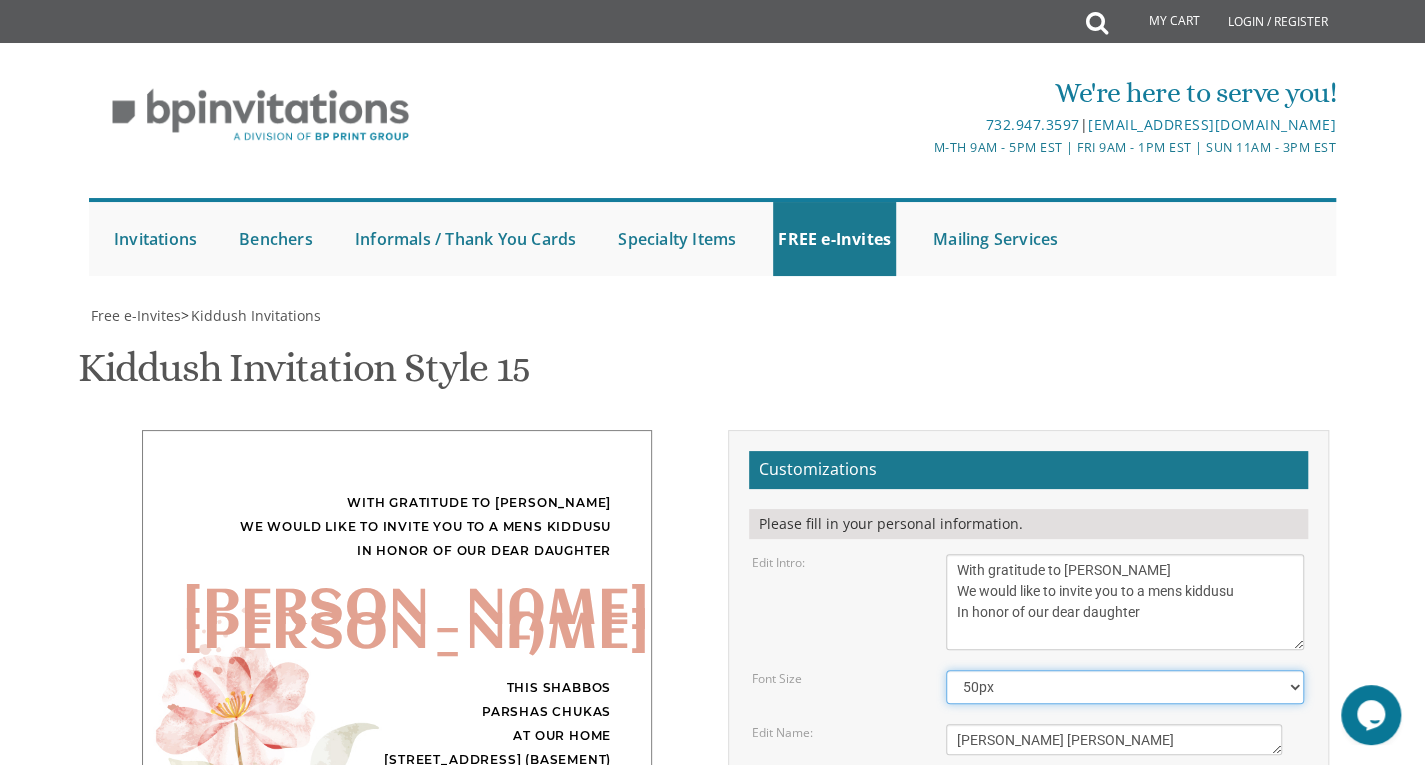 click on "40px 50px 60px 70px 80px" at bounding box center [1125, 687] 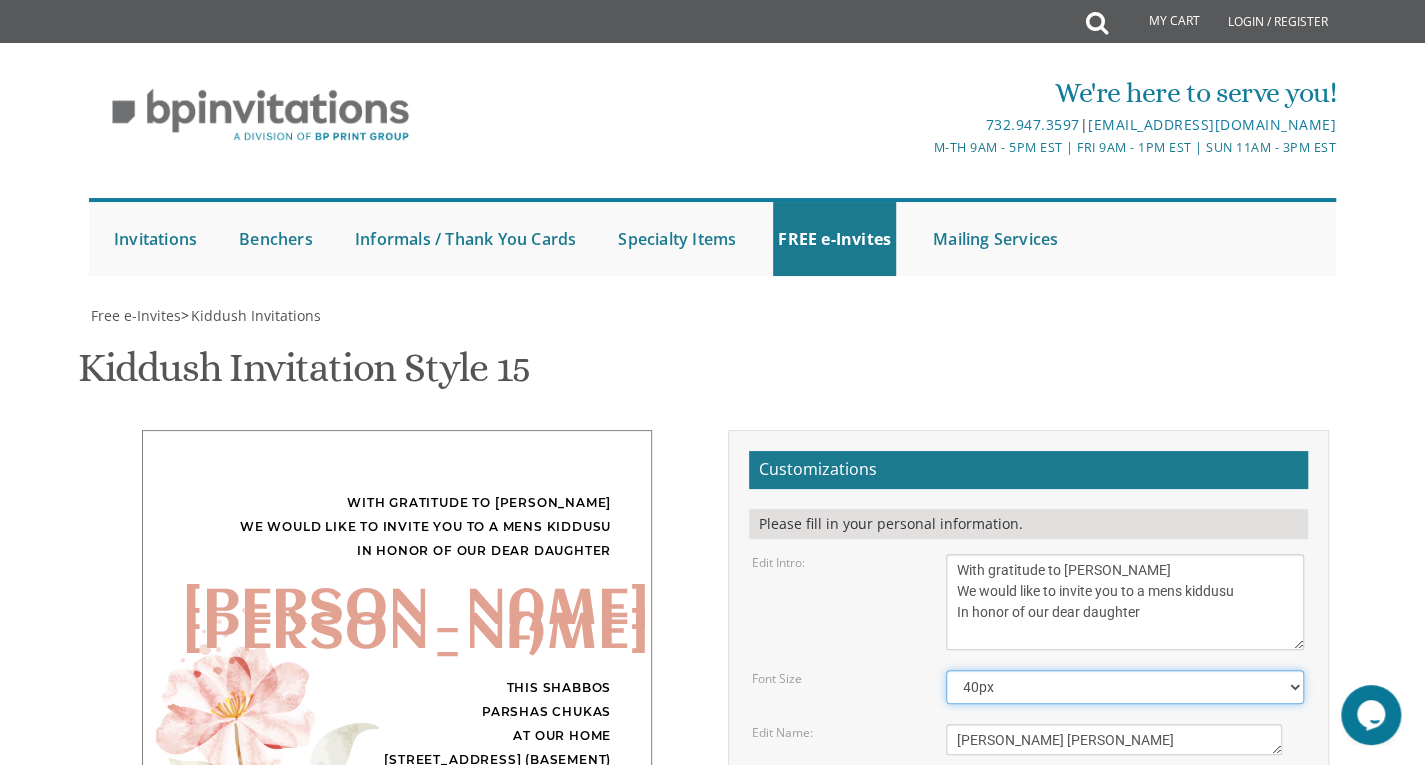 click on "40px 50px 60px 70px 80px" at bounding box center [1125, 687] 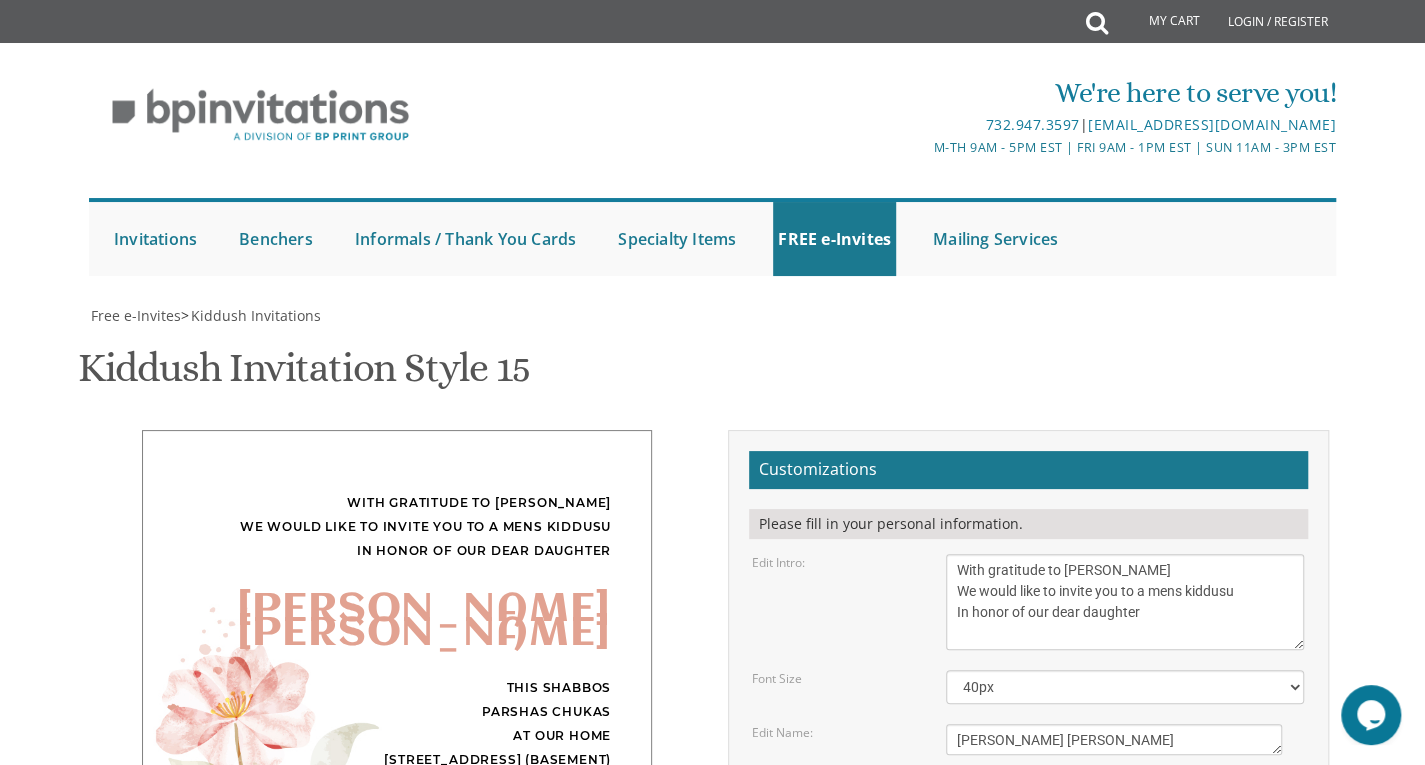 click on "My Cart
Total:
View Cart   Item(s)
Submit
My Cart
Total:
View Cart   Item(s)
Login / Register
|" at bounding box center [712, 854] 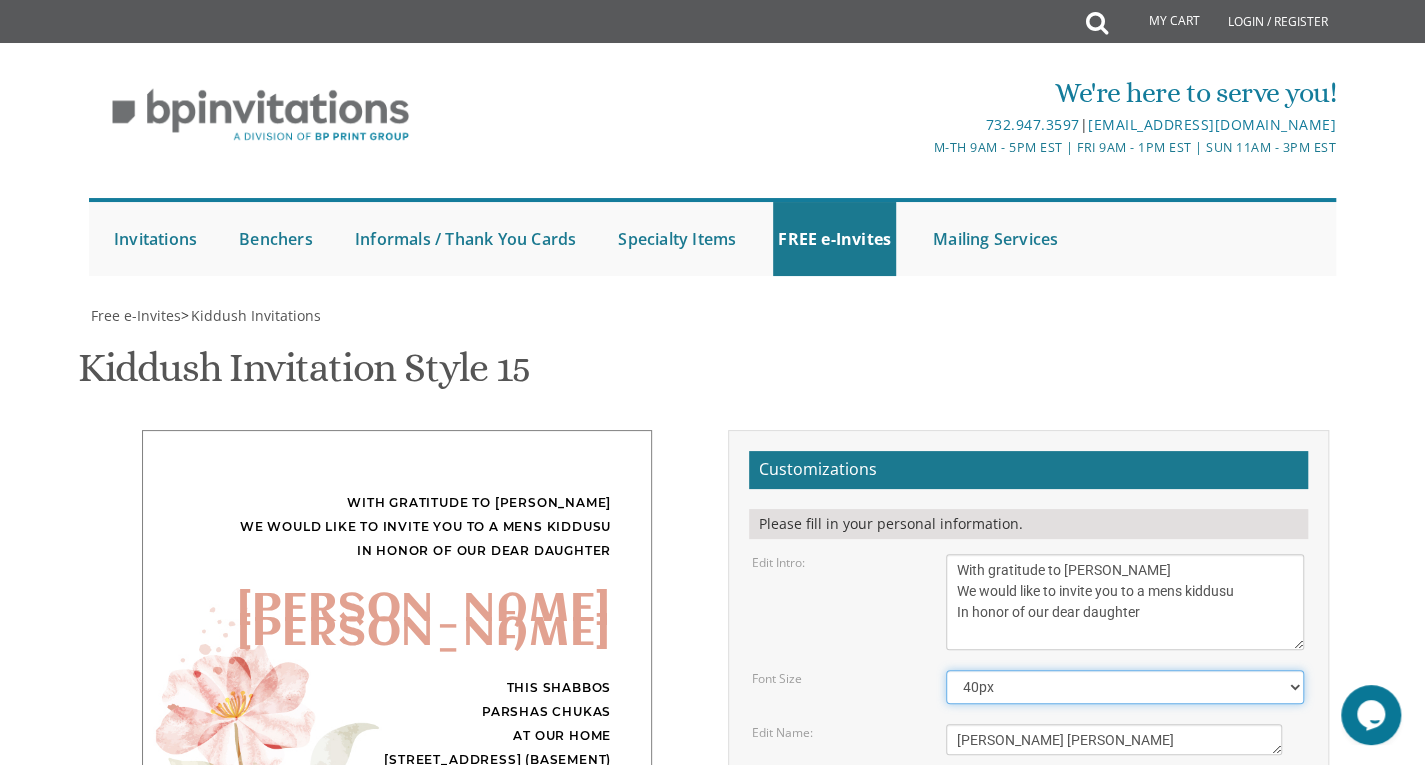 click on "40px 50px 60px 70px 80px" at bounding box center [1125, 687] 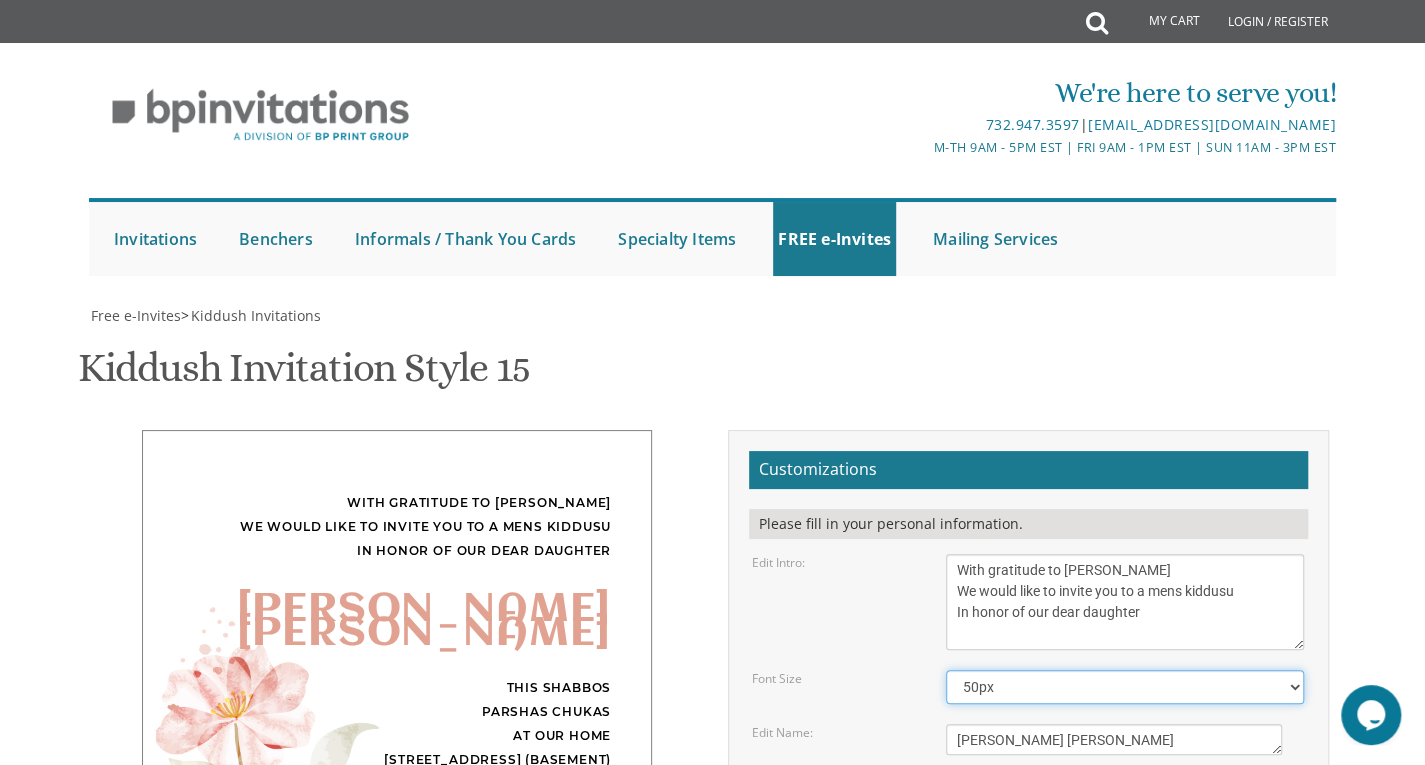 click on "40px 50px 60px 70px 80px" at bounding box center [1125, 687] 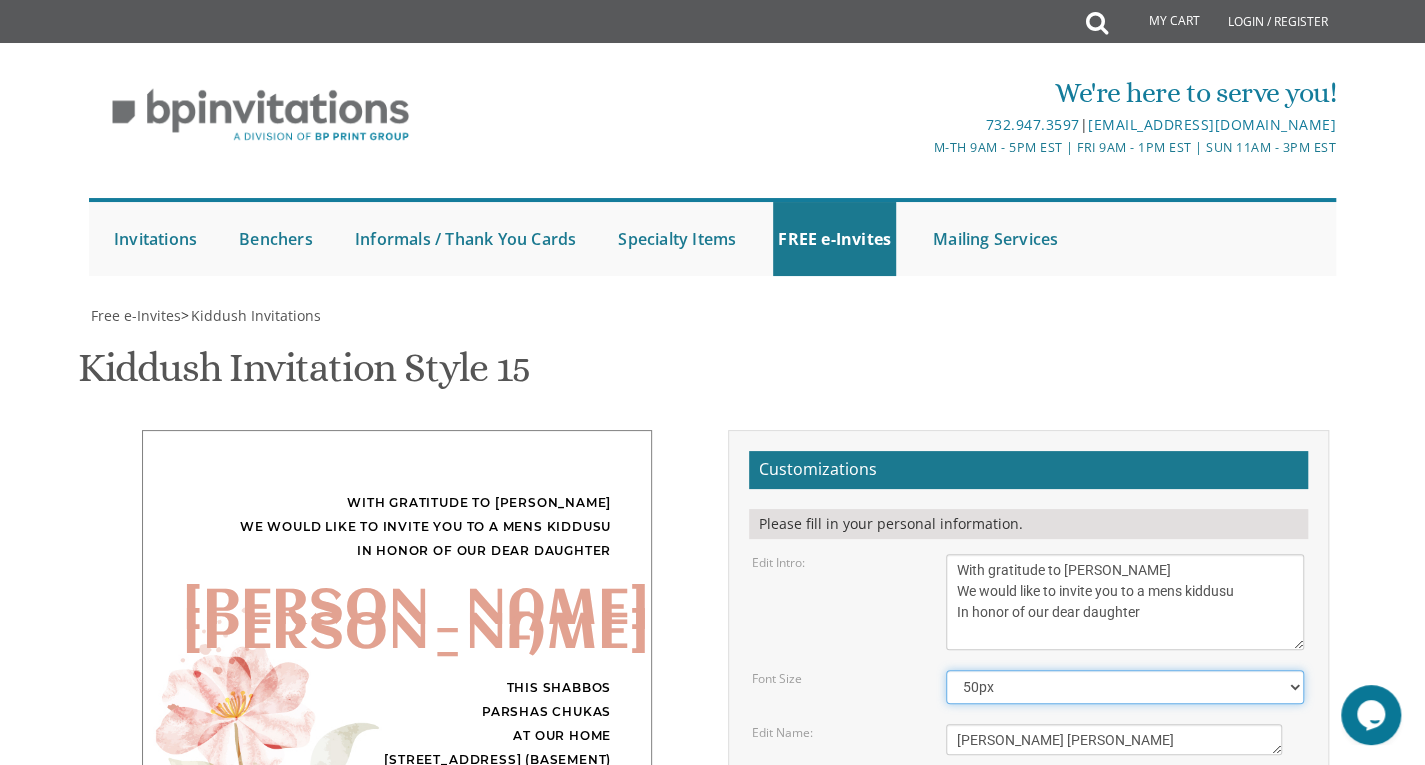 click on "40px 50px 60px 70px 80px" at bounding box center (1125, 687) 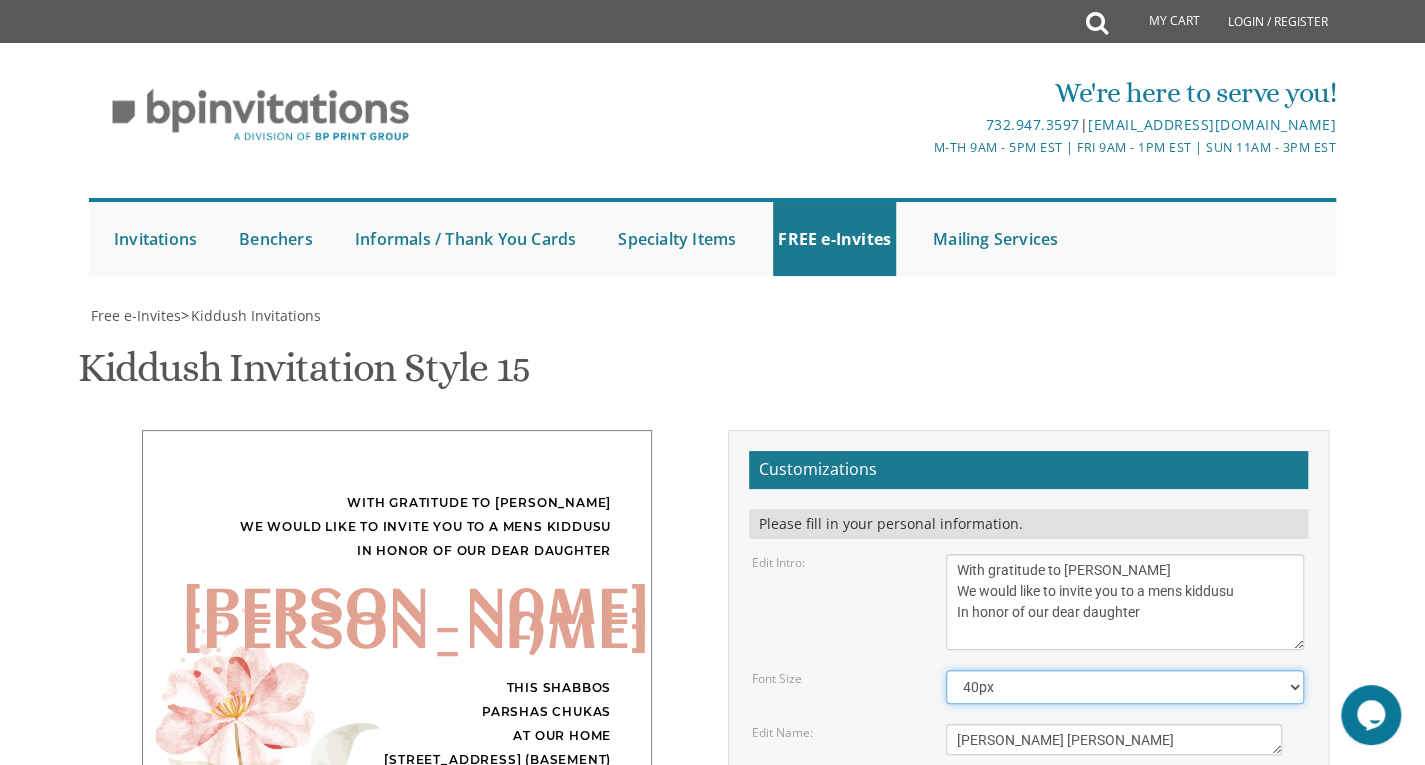 click on "40px 50px 60px 70px 80px" at bounding box center (1125, 687) 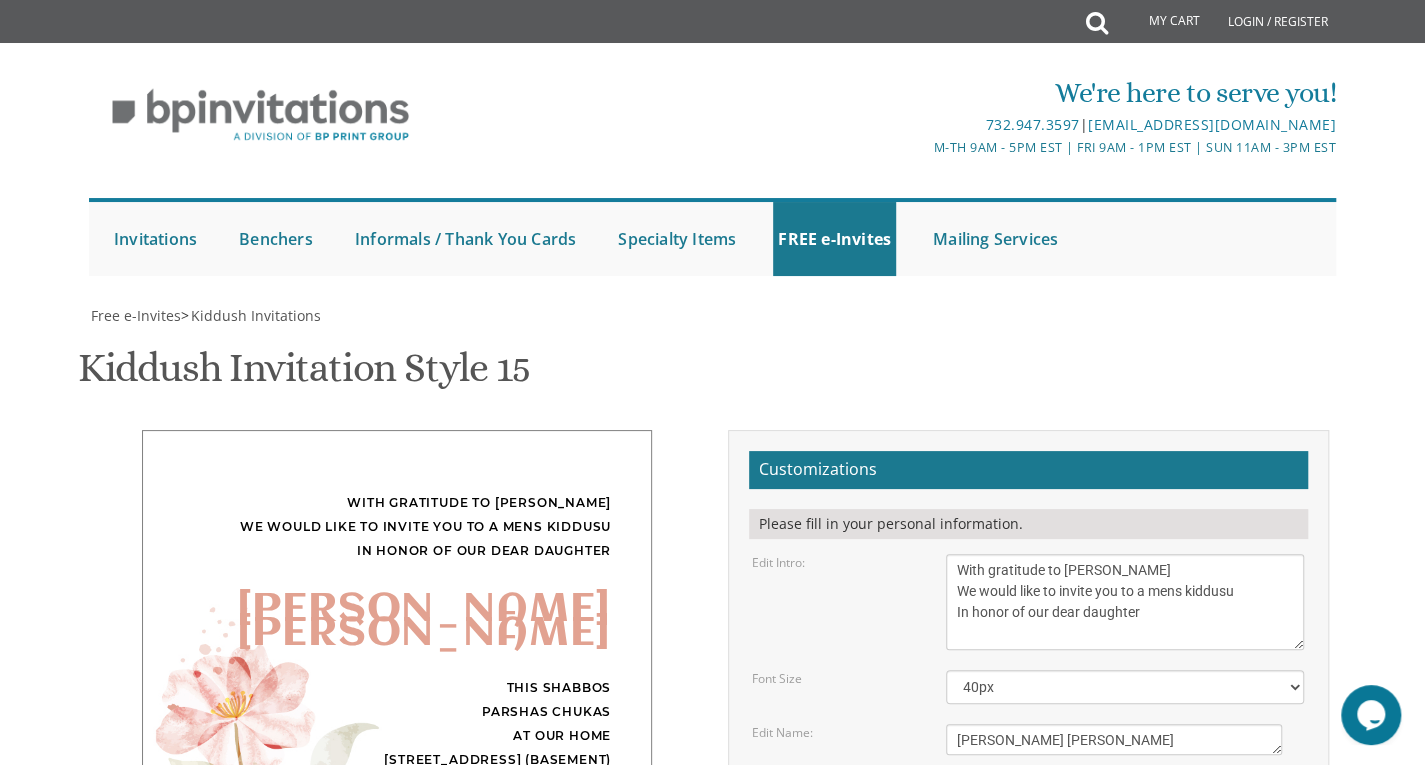 click on "My Cart
Total:
View Cart   Item(s)
Submit
My Cart
Total:
View Cart   Item(s)
Login / Register
|" at bounding box center (712, 854) 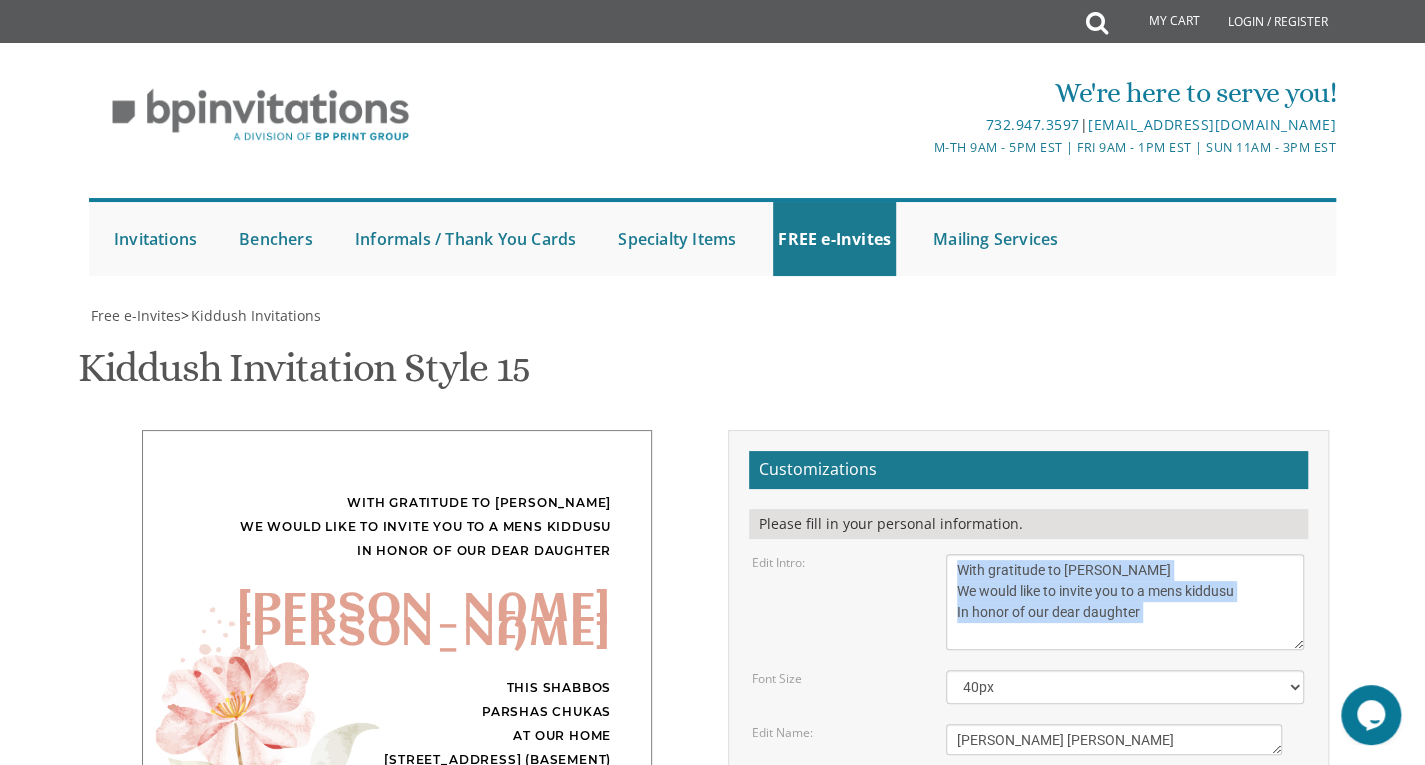 click on "My Cart
Total:
View Cart   Item(s)
Submit
My Cart
Total:
View Cart   Item(s)
Login / Register
|" at bounding box center (712, 854) 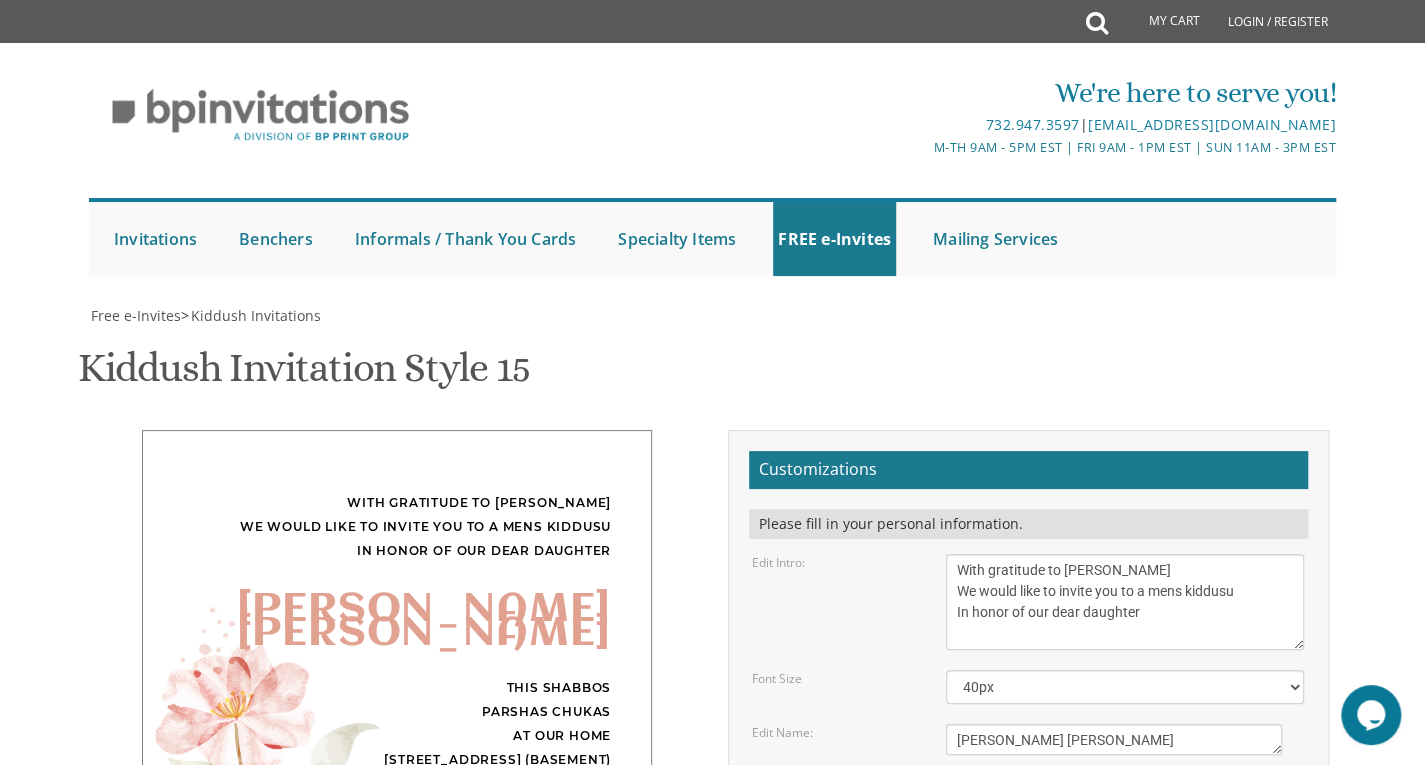 click on "Email Address*" at bounding box center (1028, 1026) 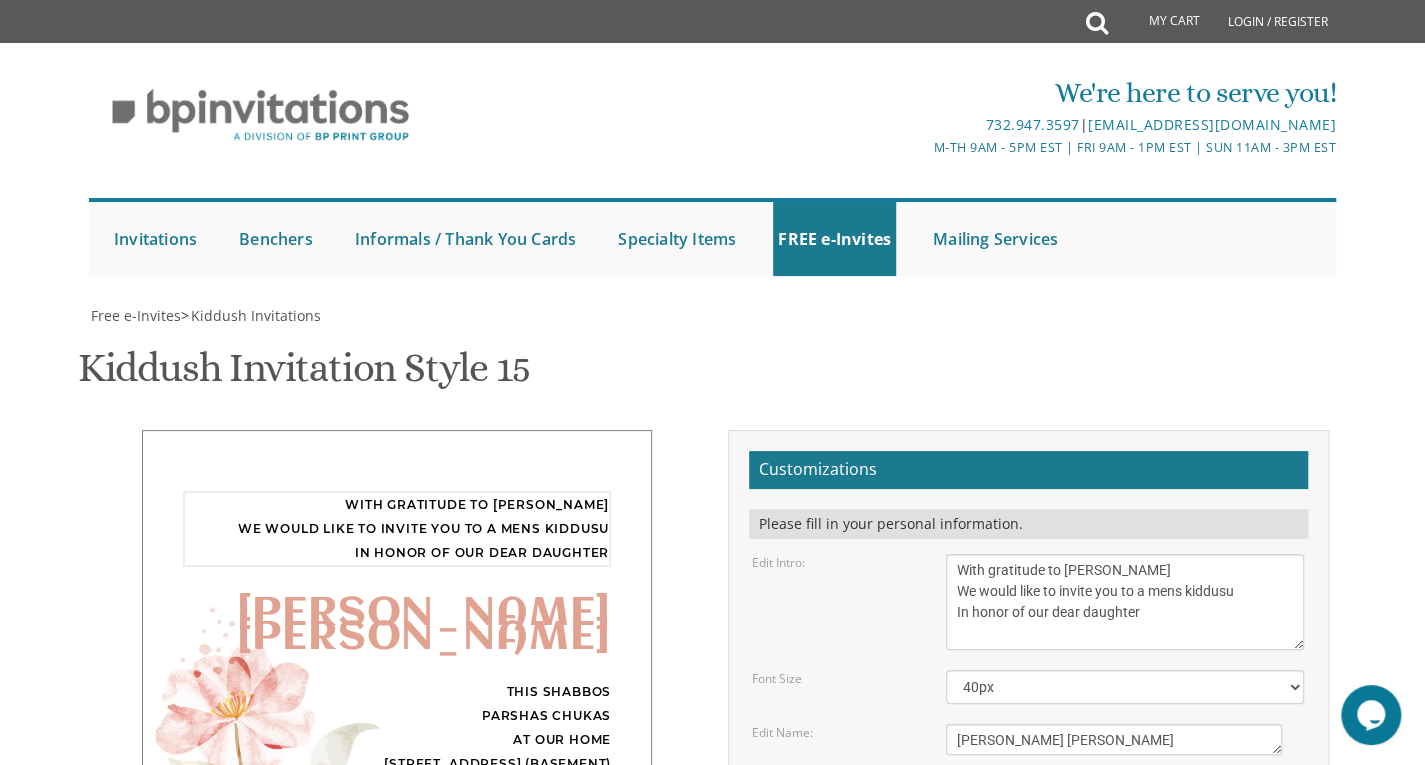 scroll, scrollTop: 577, scrollLeft: 0, axis: vertical 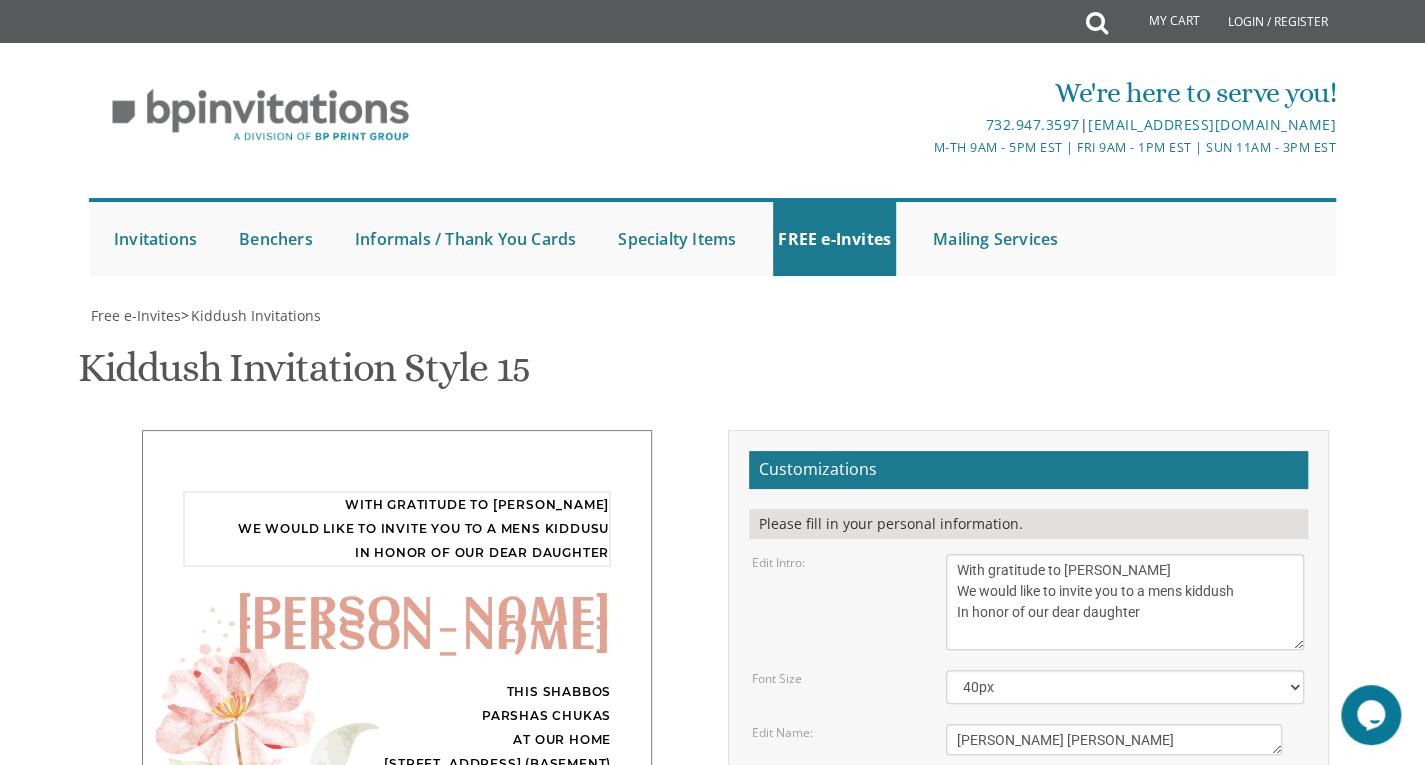 type on "With gratitude to Hashem Yisborach
We would like to invite you to a mens kiddush
In honor of our dear daughter" 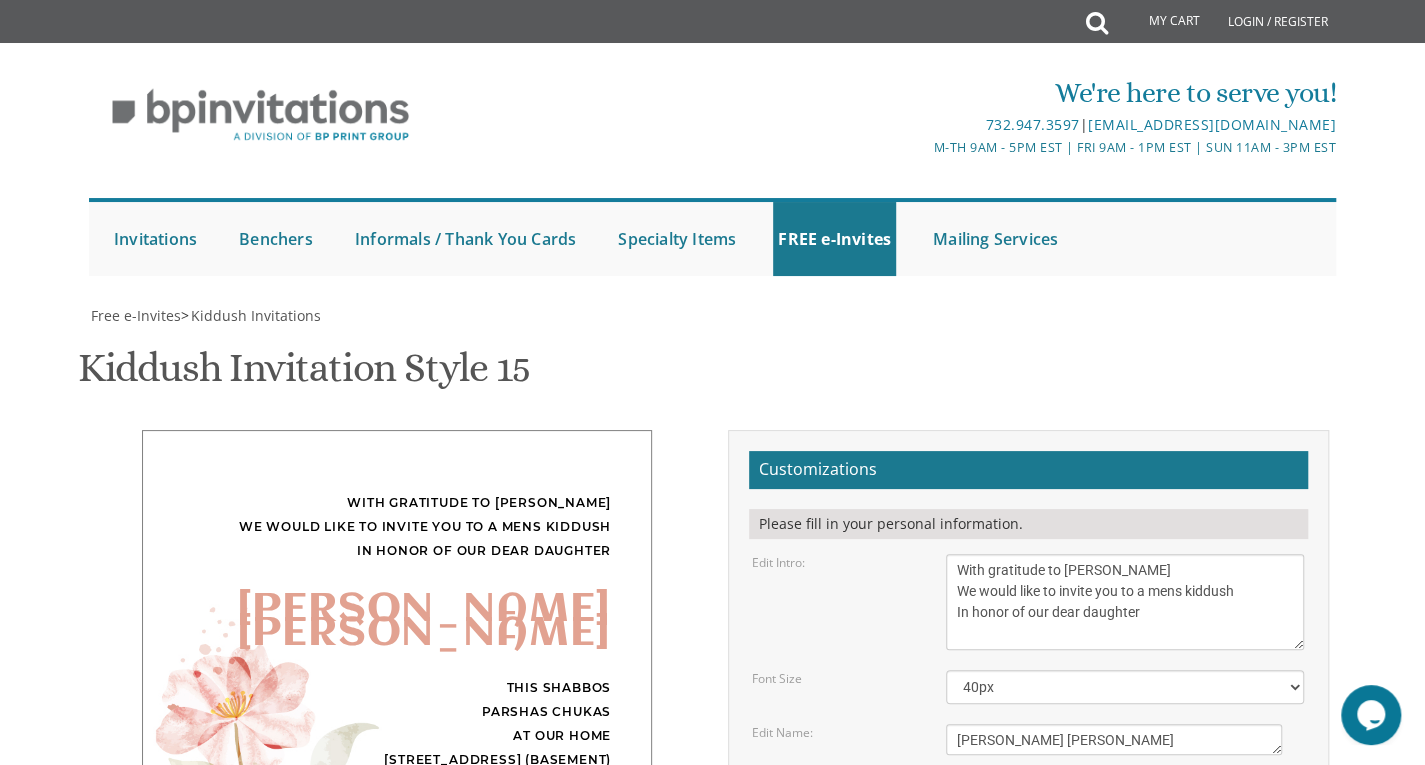 click on "Download Image" at bounding box center (923, 1119) 